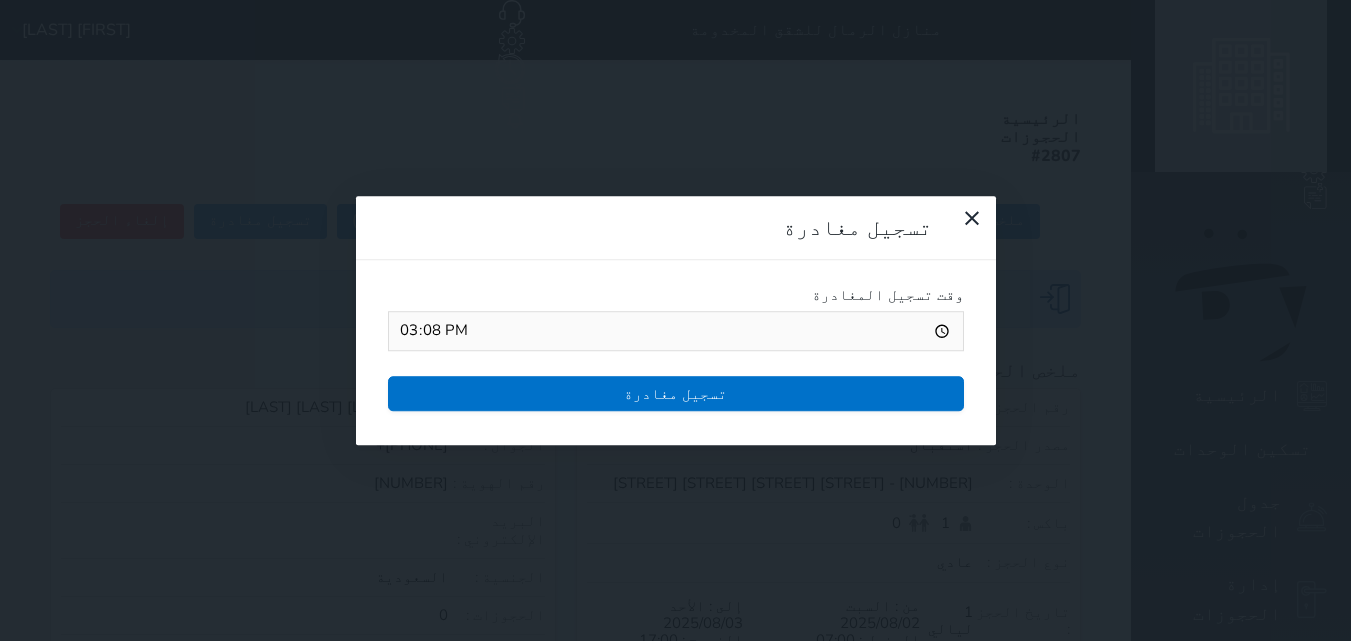 scroll, scrollTop: 0, scrollLeft: 0, axis: both 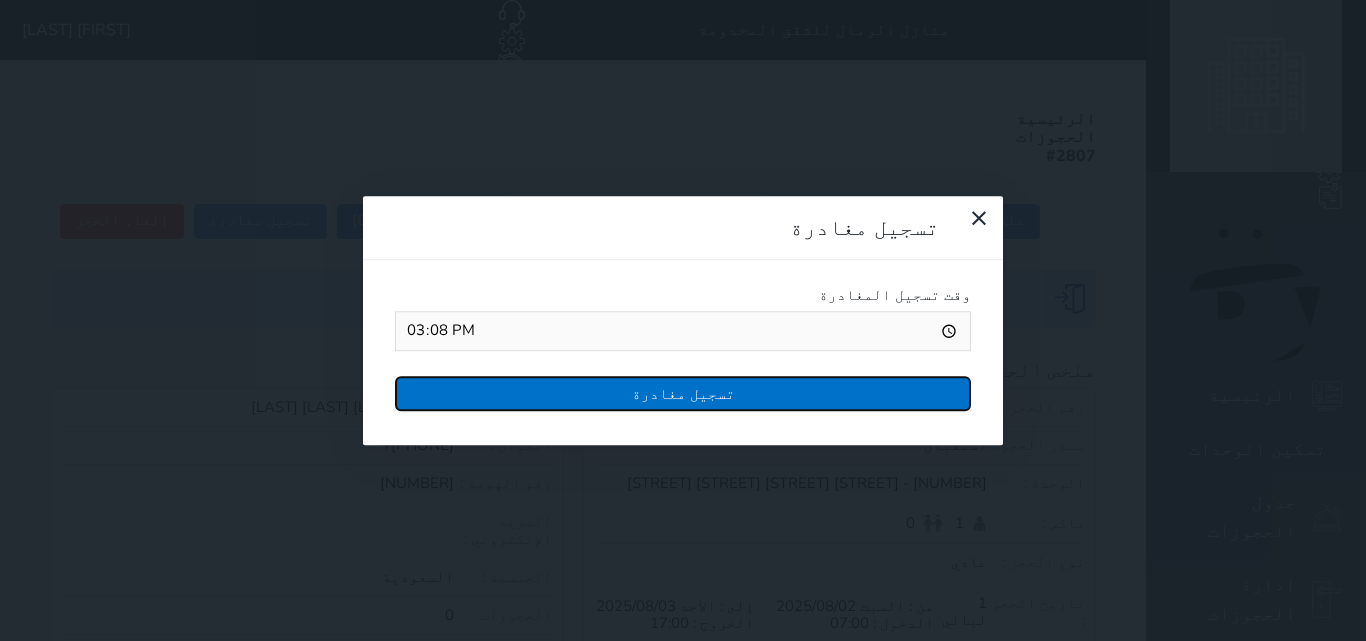 click on "تسجيل مغادرة" at bounding box center [683, 393] 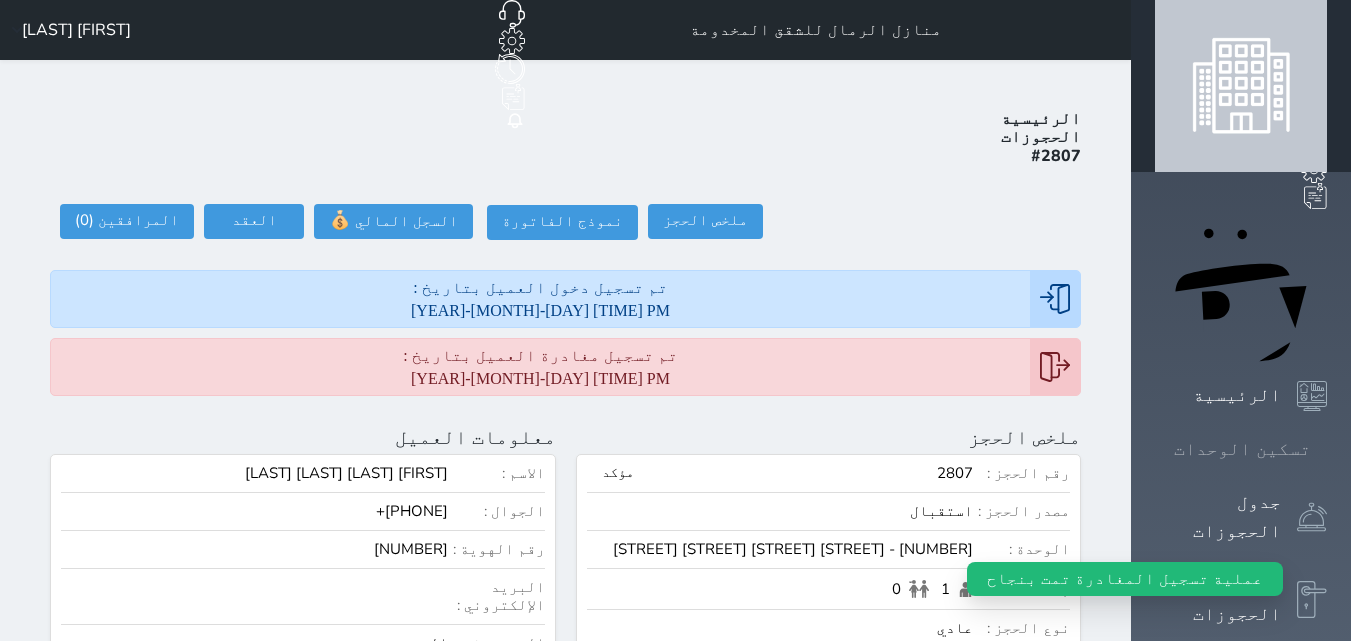 click 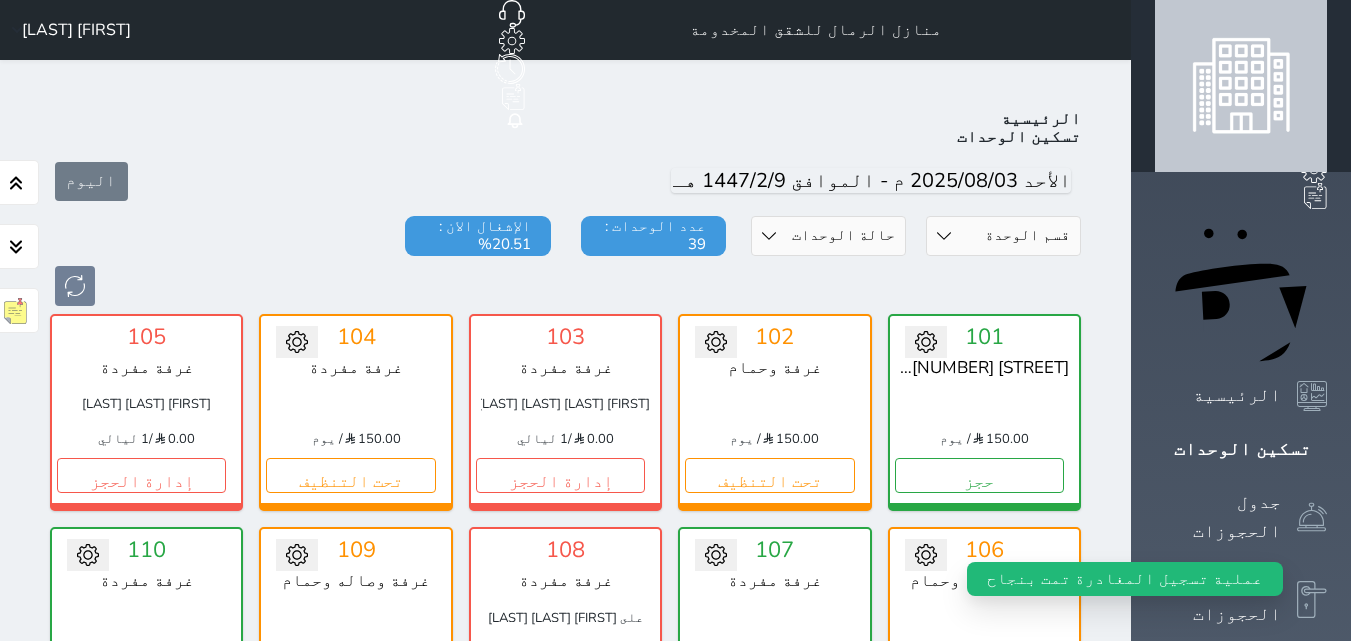 scroll, scrollTop: 78, scrollLeft: 0, axis: vertical 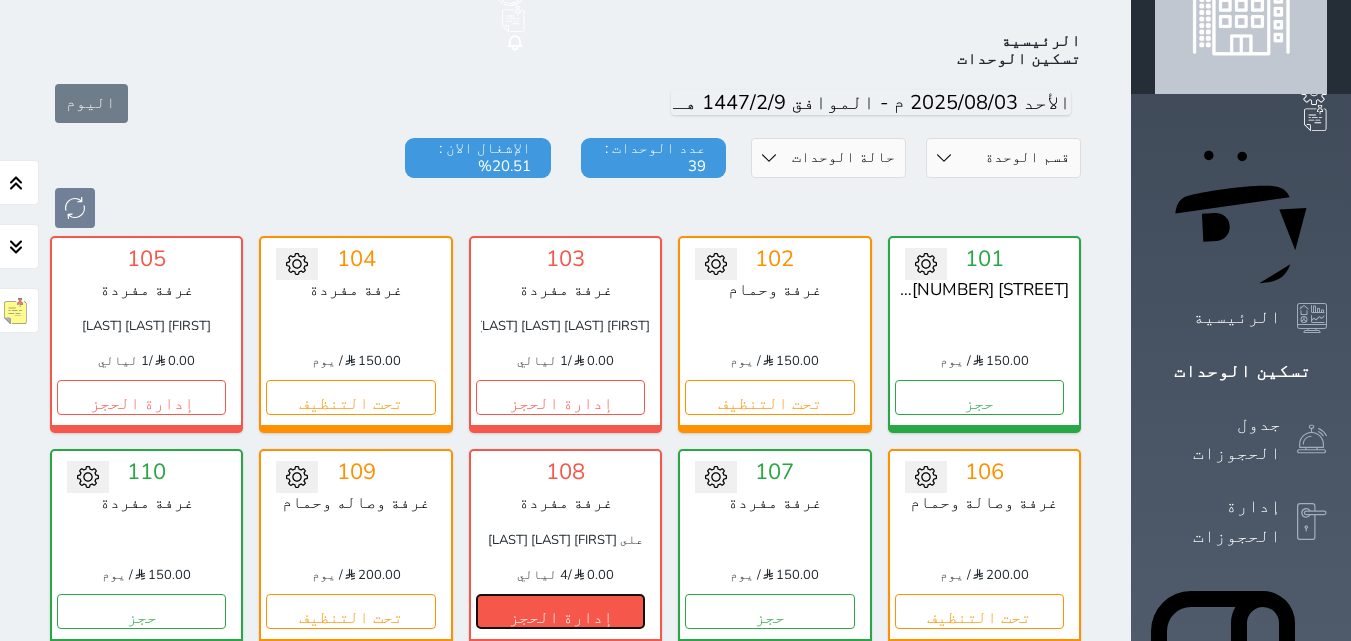 click on "إدارة الحجز" at bounding box center (560, 611) 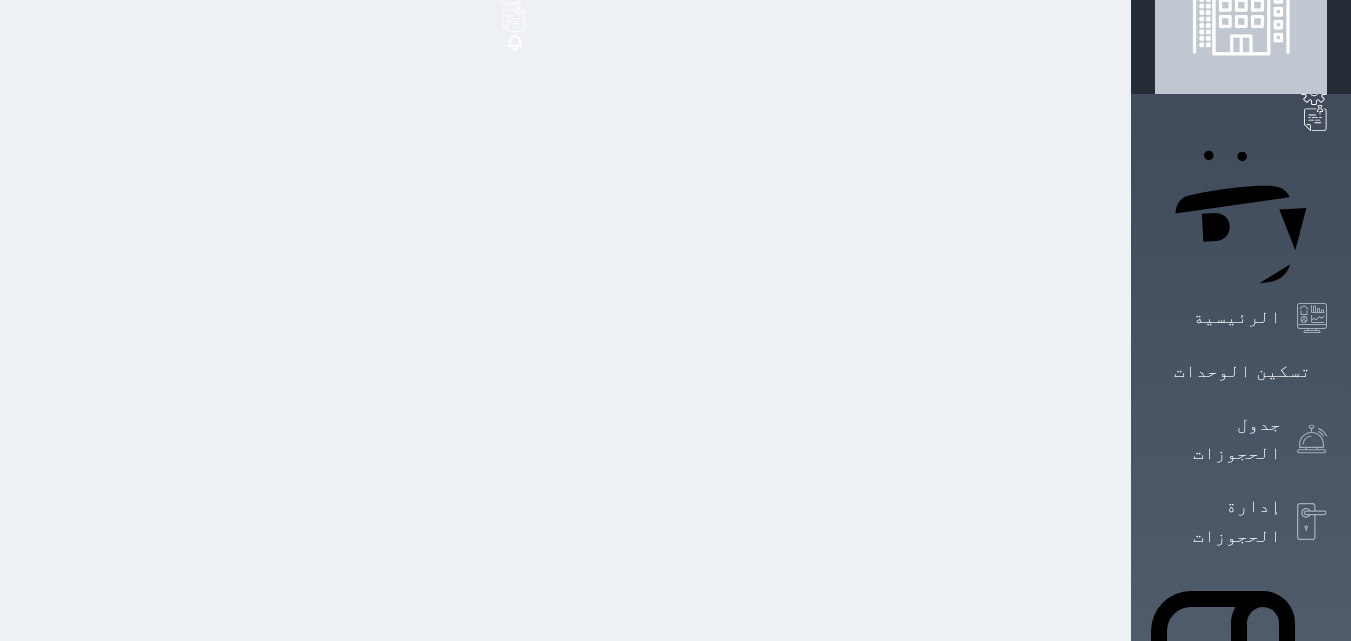 scroll, scrollTop: 0, scrollLeft: 0, axis: both 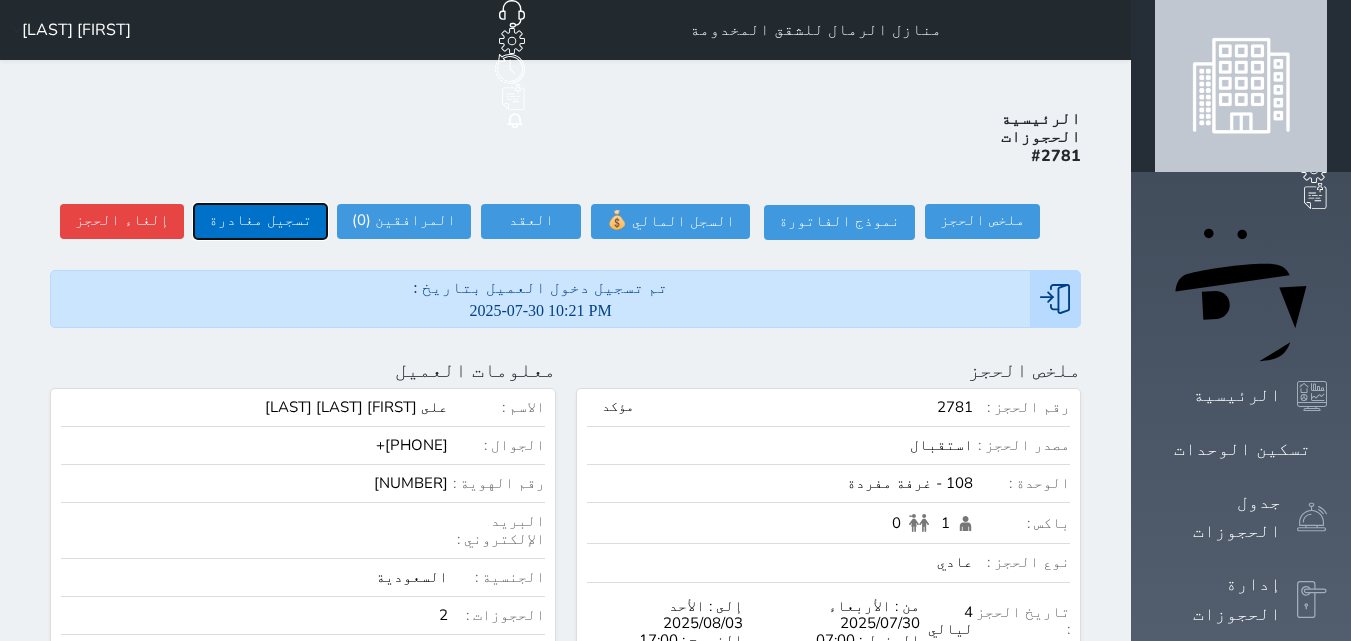 click on "تسجيل مغادرة" at bounding box center [260, 221] 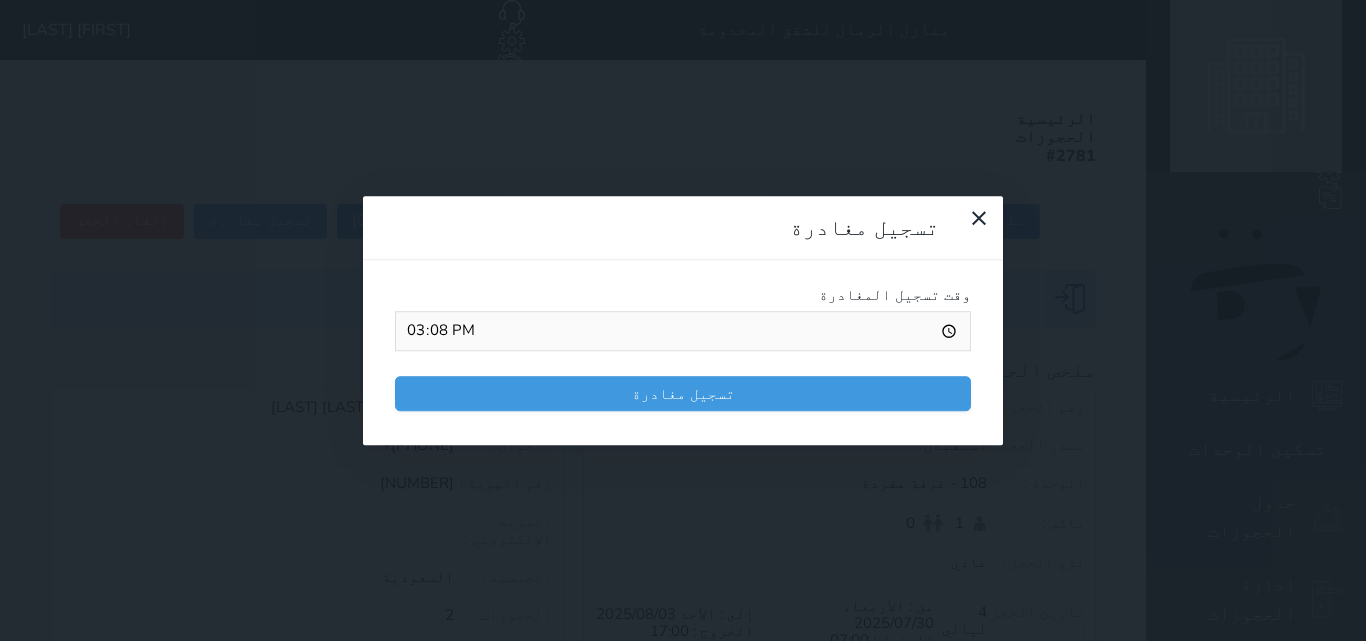 click on "وقت تسجيل المغادرة    [TIME]
تسجيل مغادرة" at bounding box center [683, 353] 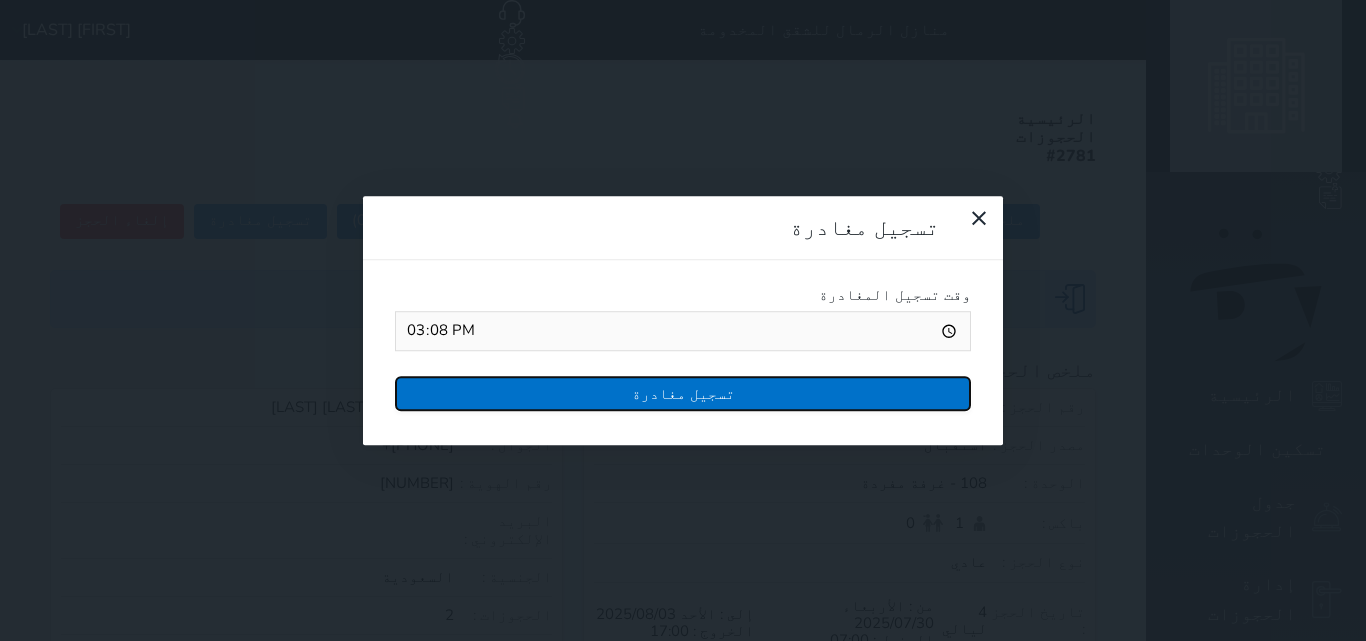 click on "تسجيل مغادرة" at bounding box center (683, 393) 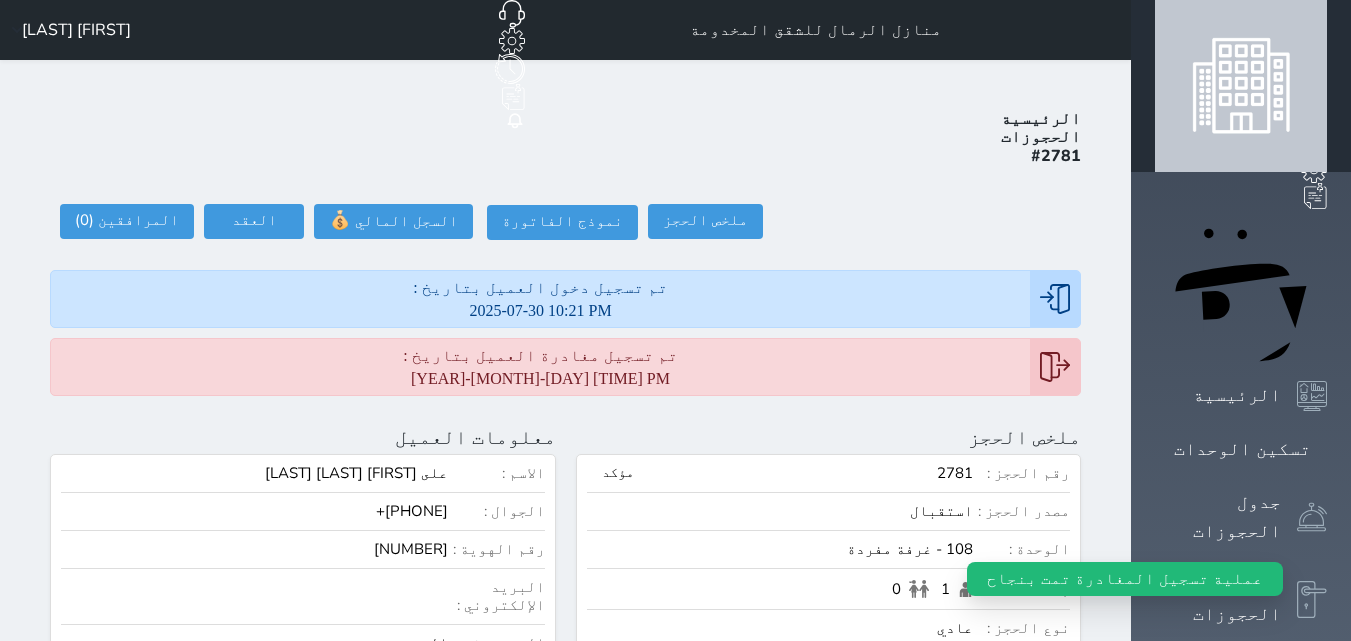 click at bounding box center (1327, 449) 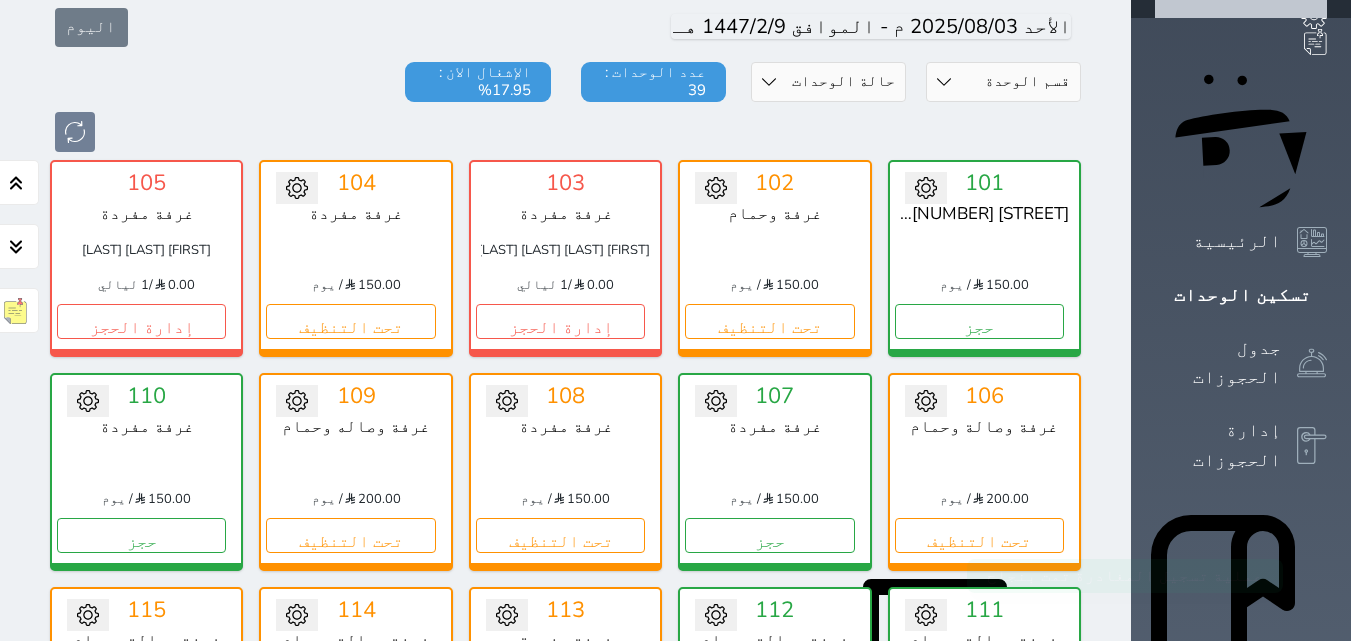 scroll, scrollTop: 378, scrollLeft: 0, axis: vertical 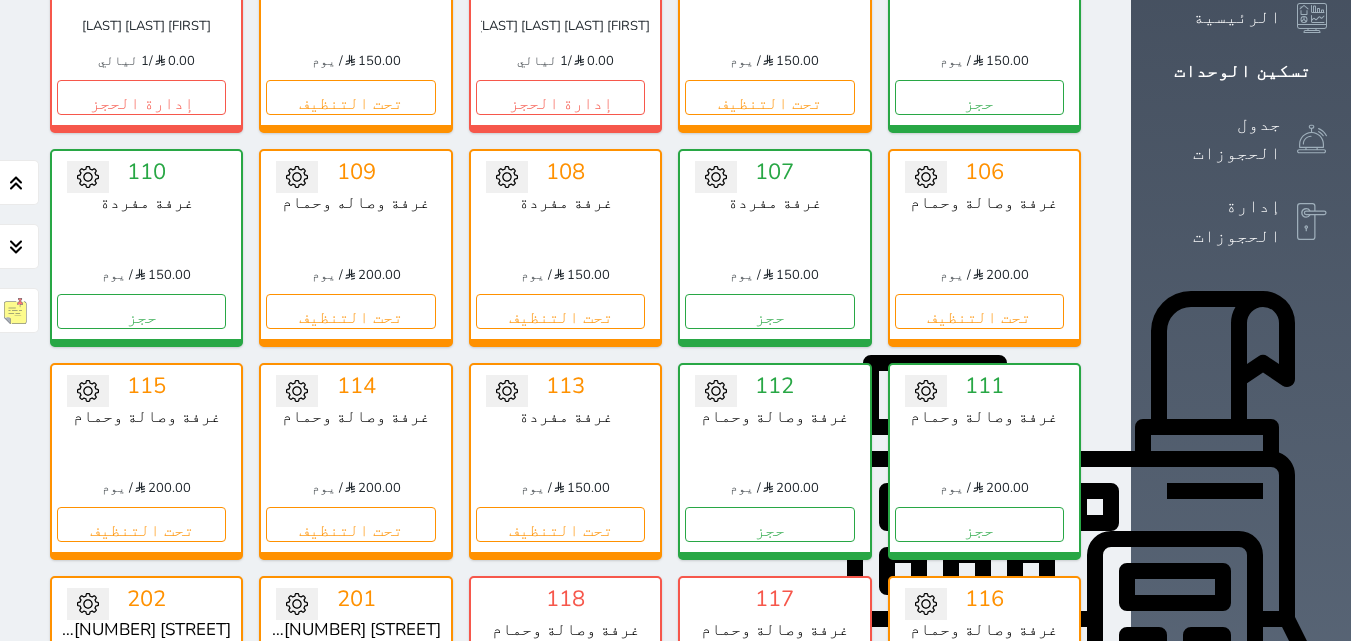 click on "إدارة الحجز" at bounding box center [769, 738] 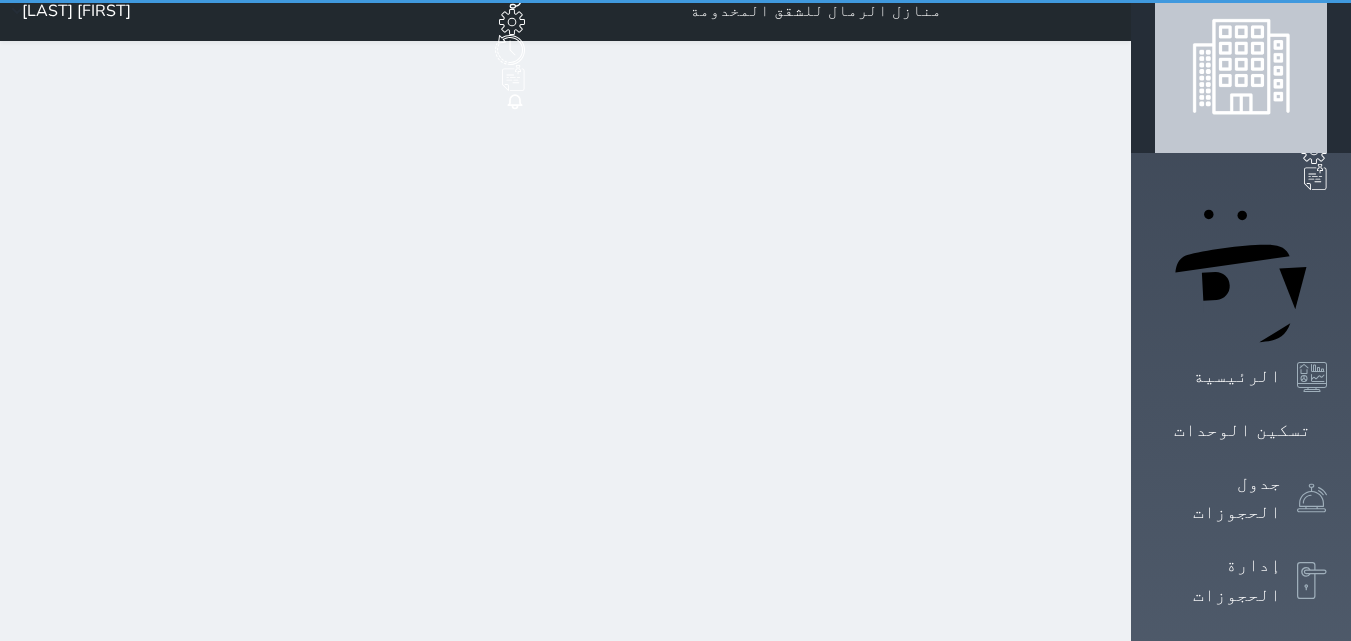 scroll, scrollTop: 0, scrollLeft: 0, axis: both 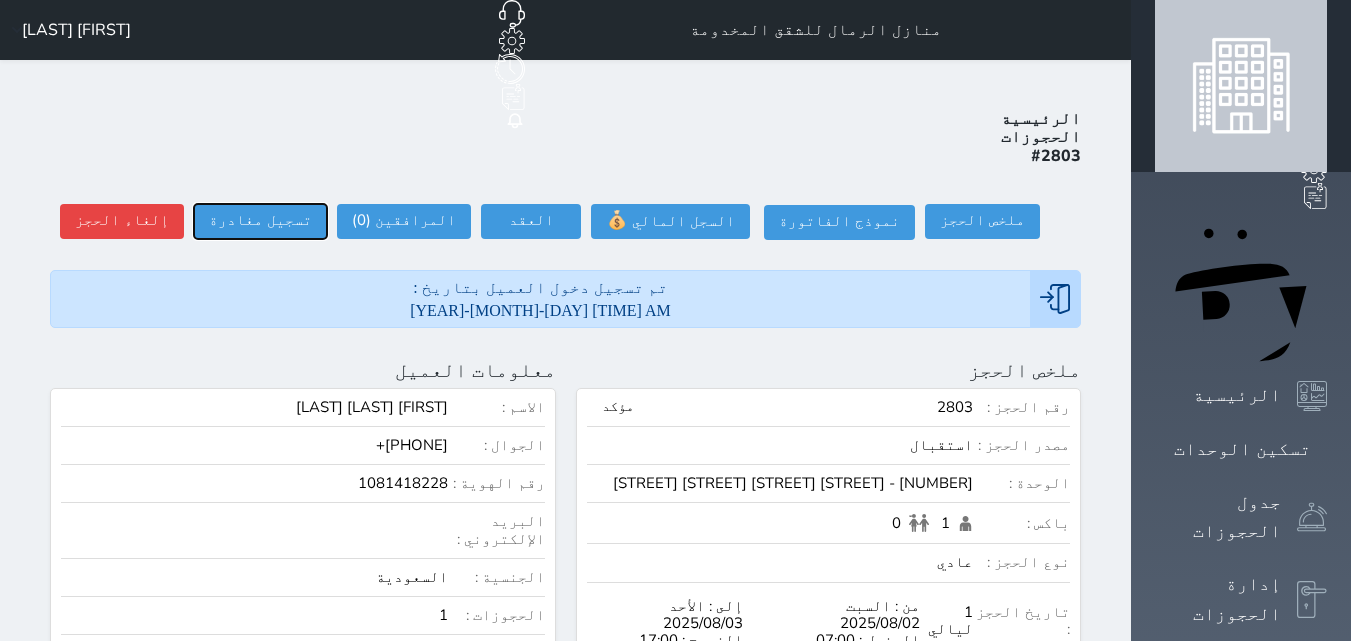 click on "تسجيل مغادرة" at bounding box center [260, 221] 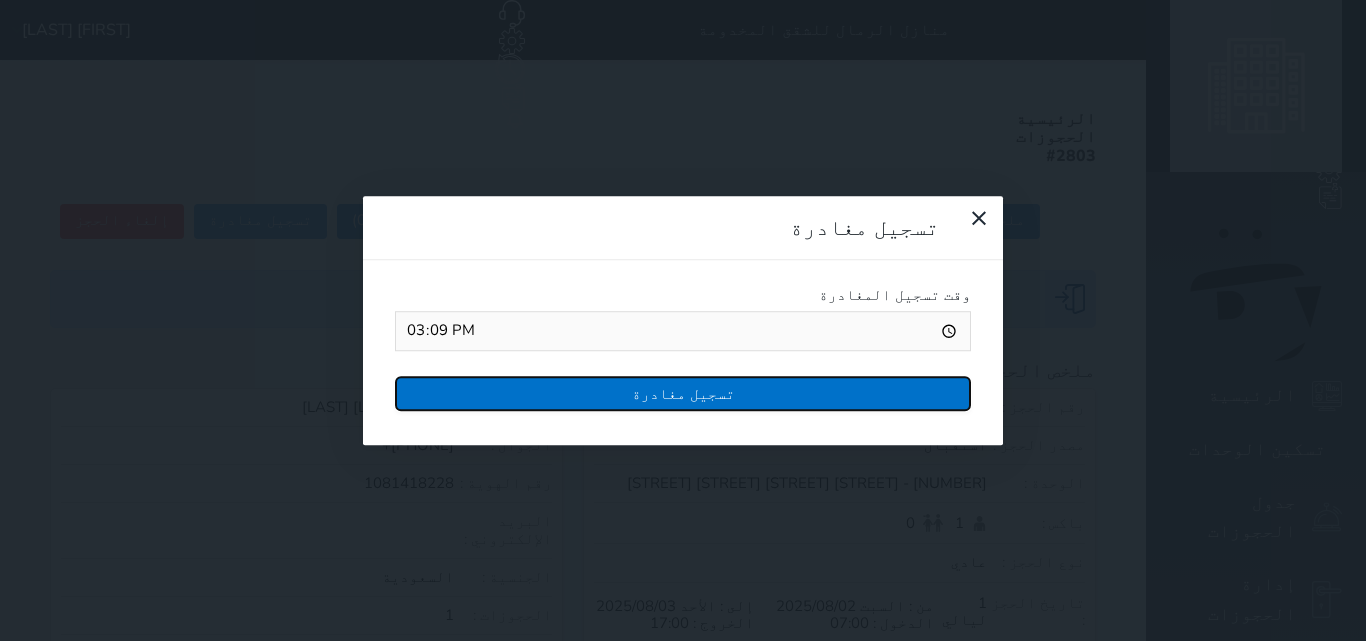 click on "تسجيل مغادرة" at bounding box center [683, 393] 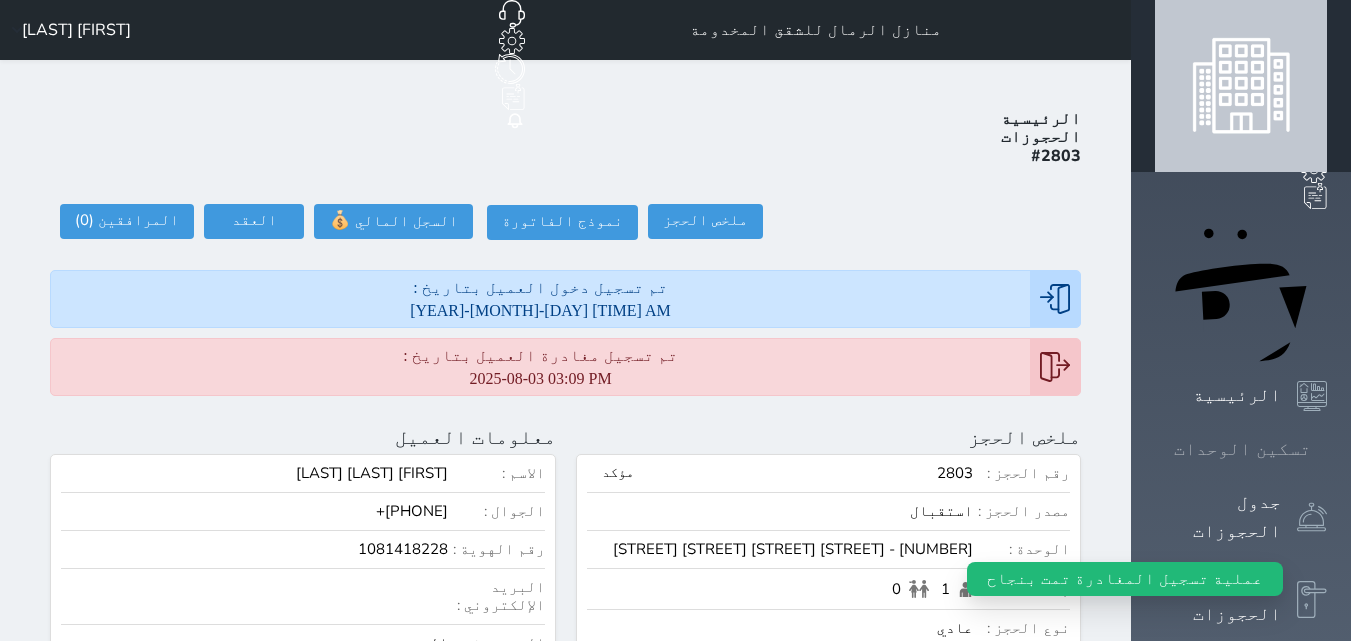 click 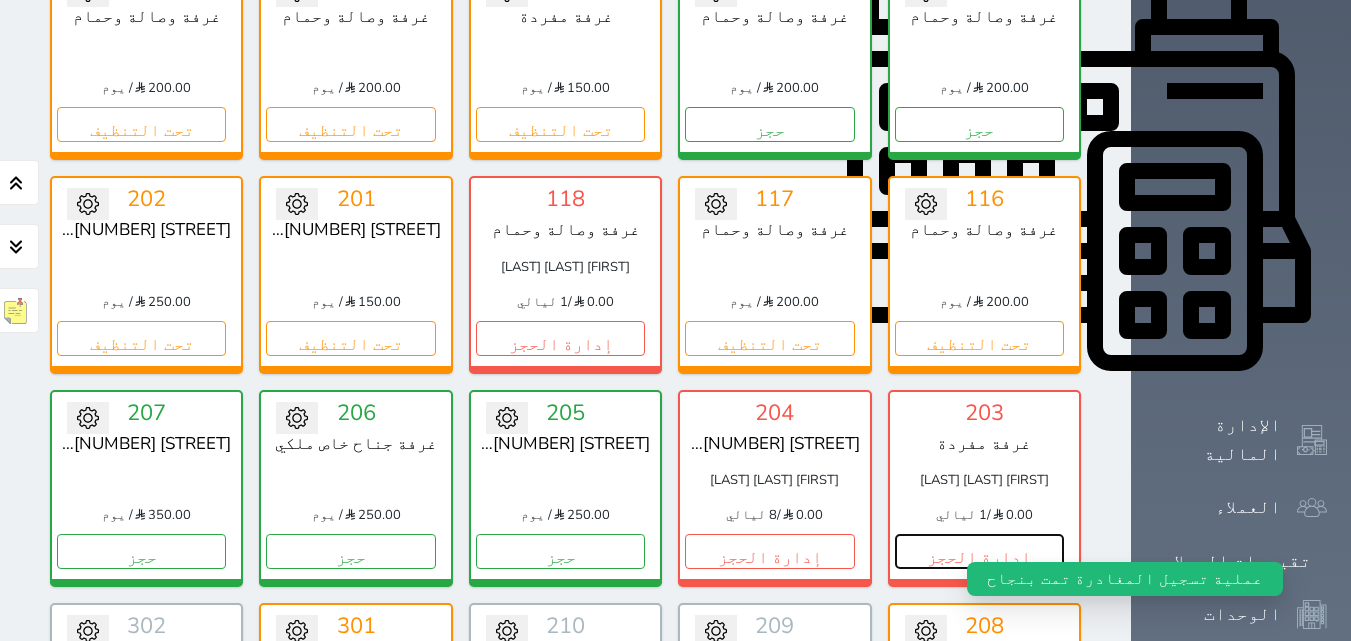 click on "إدارة الحجز" at bounding box center (979, 551) 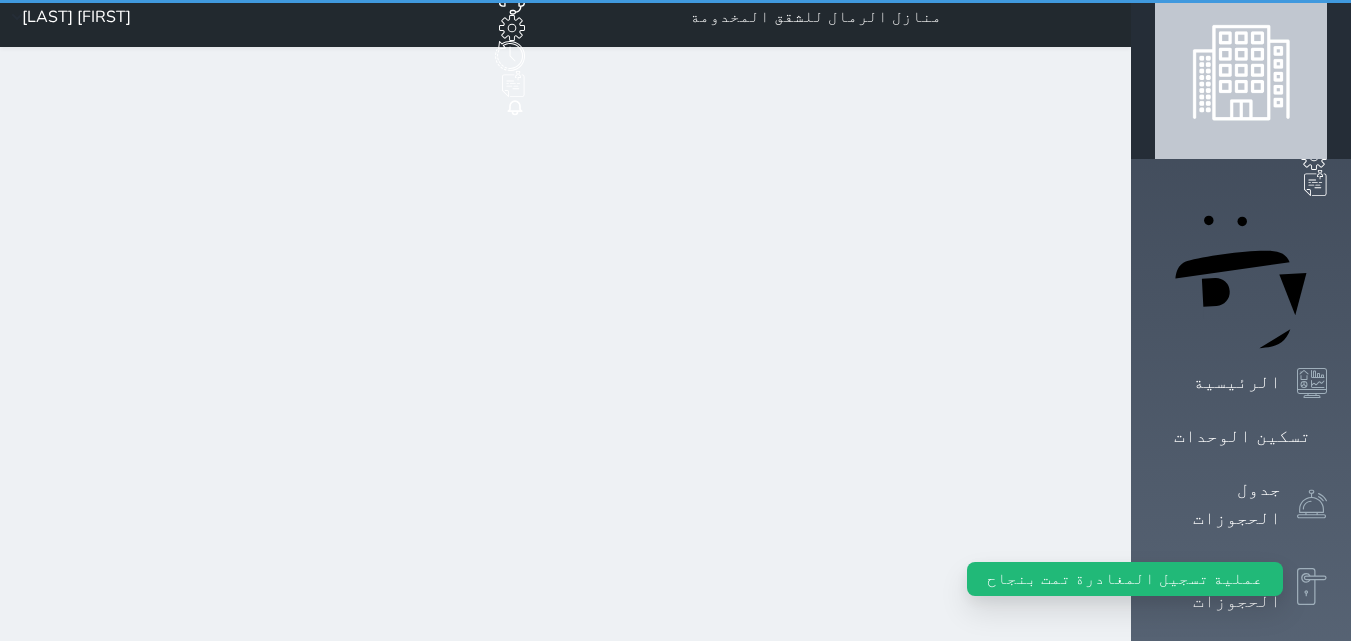 scroll, scrollTop: 0, scrollLeft: 0, axis: both 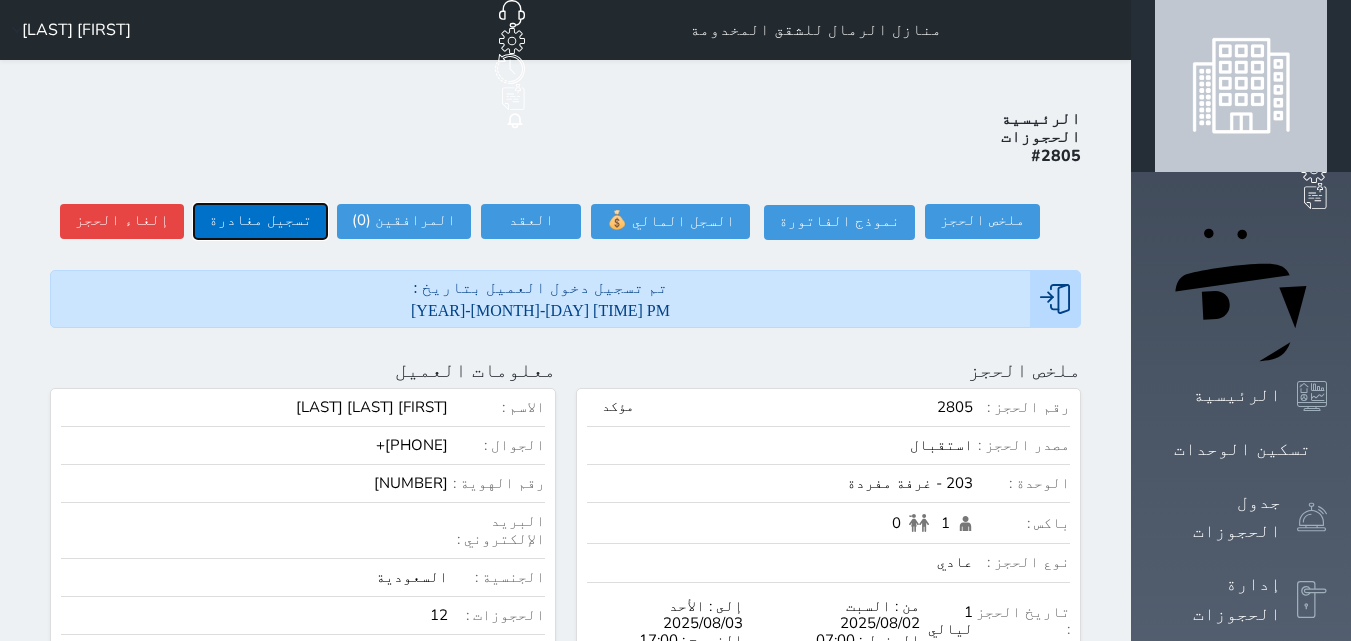 click on "تسجيل مغادرة" at bounding box center (260, 221) 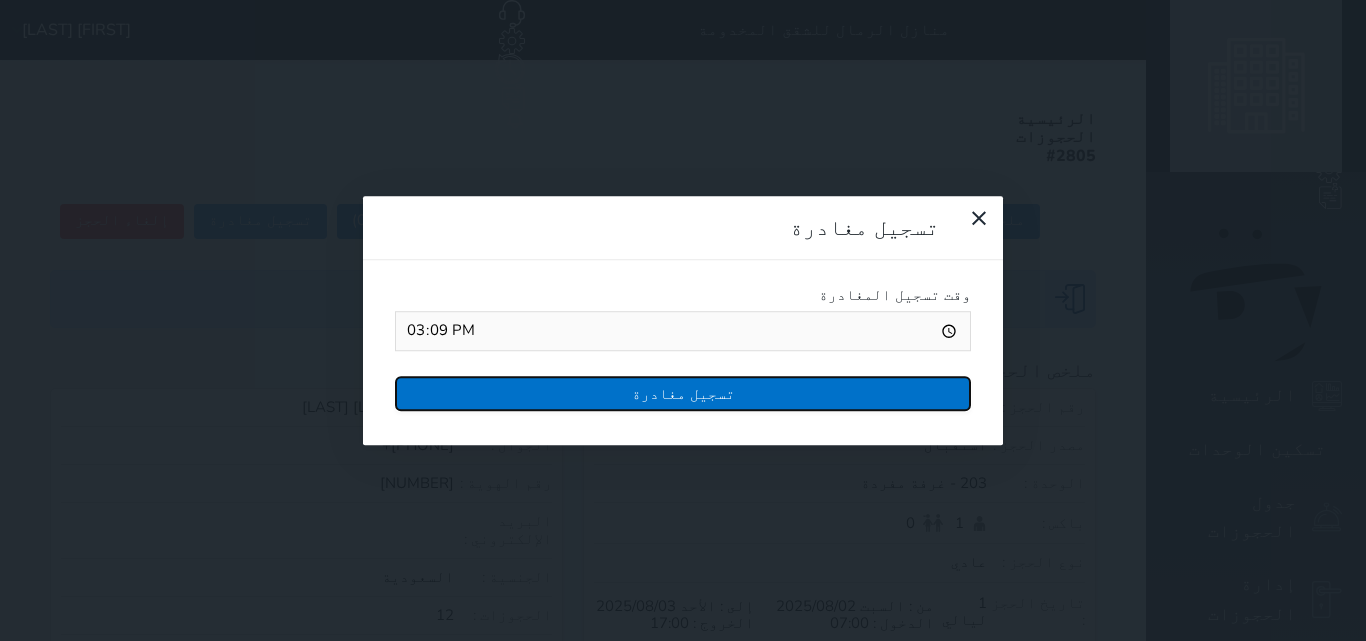 click on "تسجيل مغادرة" at bounding box center [683, 393] 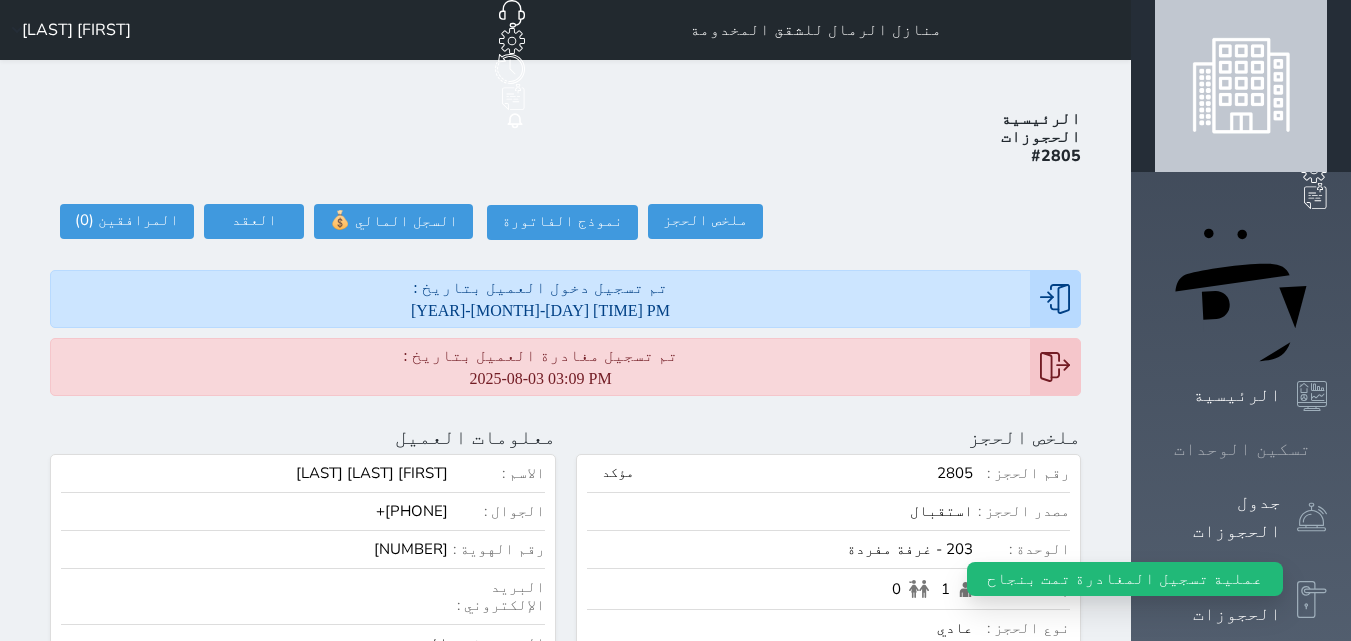 click 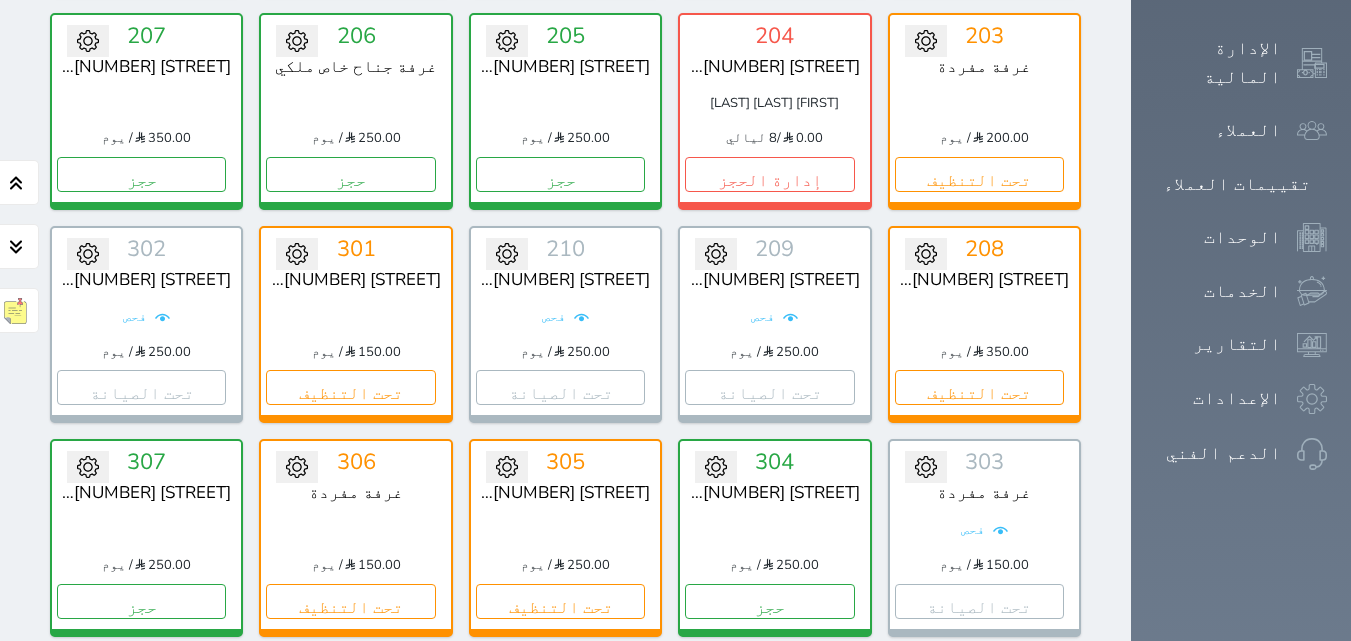 scroll, scrollTop: 1200, scrollLeft: 0, axis: vertical 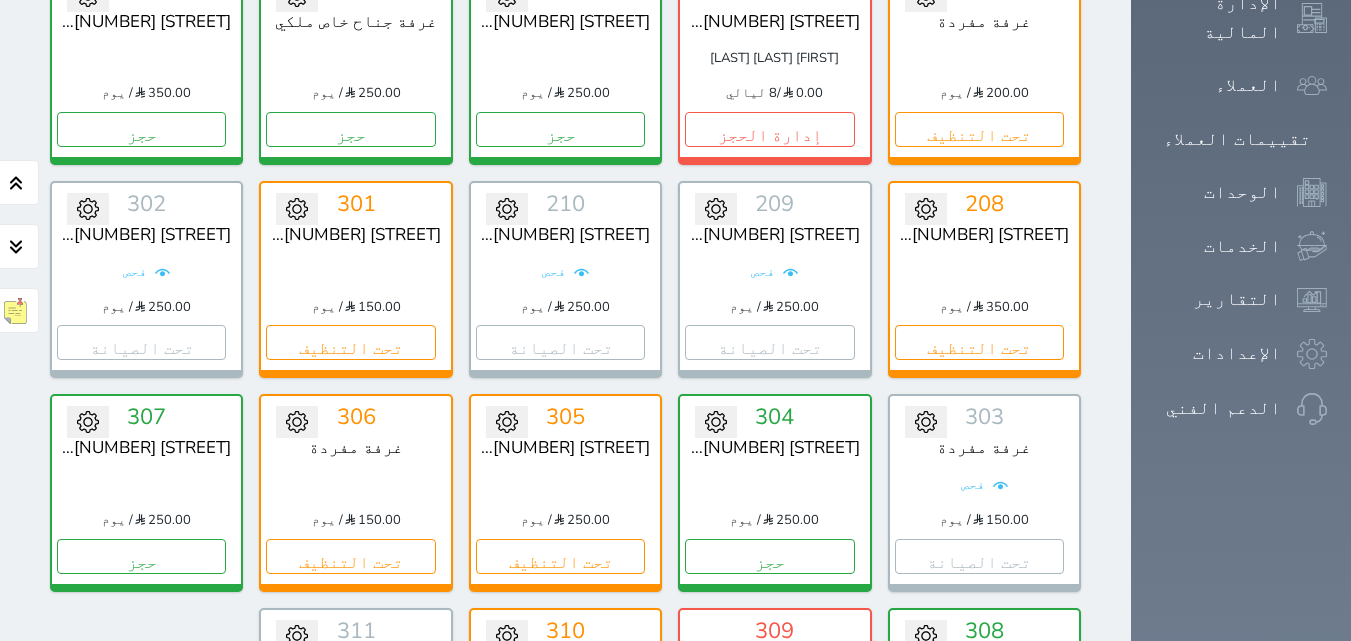 click on "[NUMBER]   [STREET] [NUMBER] [STREET] [STREET] [STREET]
[FIRST] [LAST] [LAST] [LAST]
[PRICE]
/   [NUMBER] ليالي           إدارة الحجز" at bounding box center (774, 706) 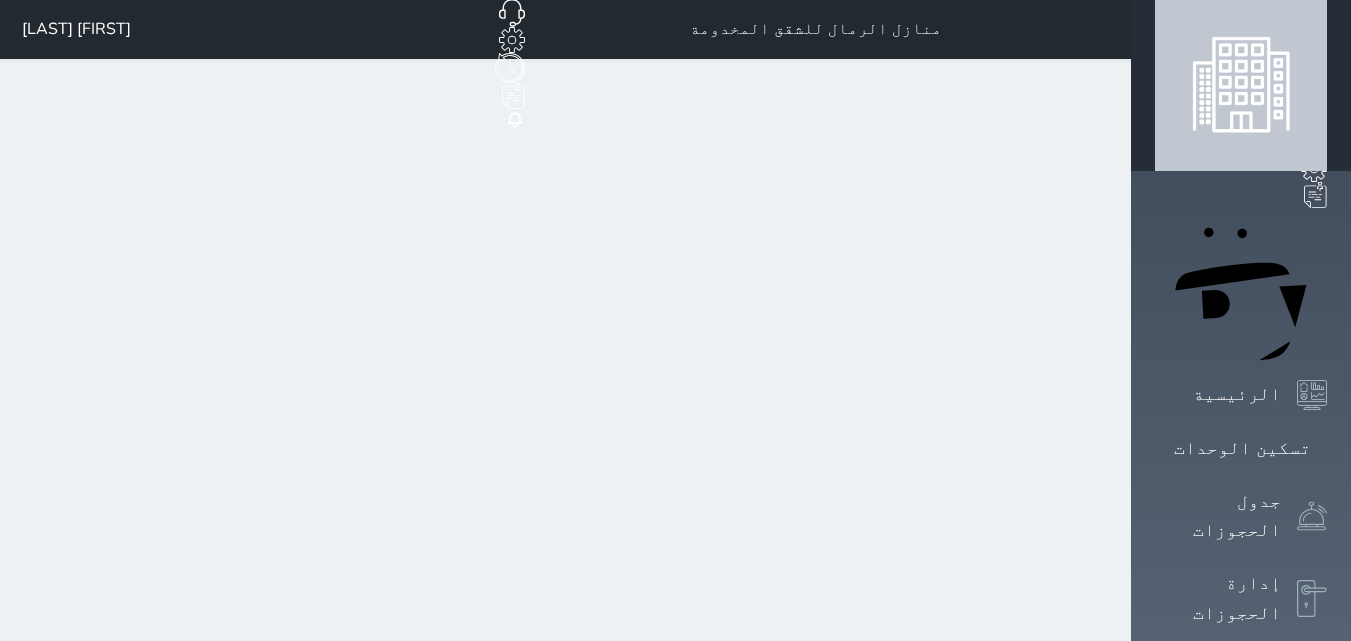 scroll, scrollTop: 0, scrollLeft: 0, axis: both 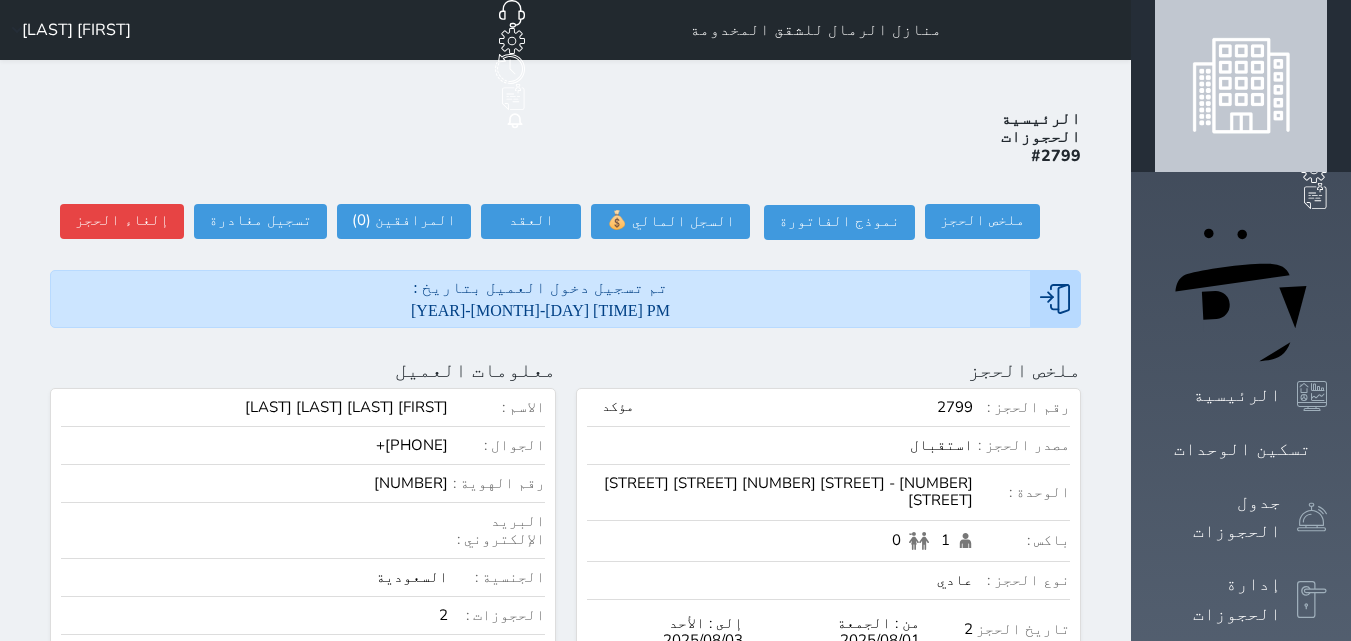 click on "حجز جماعي جديد   حجز جديد             الرئيسية     تسكين الوحدات     جدول الحجوزات     إدارة الحجوزات     POS     الإدارة المالية     العملاء     تقييمات العملاء     الوحدات     الخدمات     التقارير     الإعدادات     الدعم الفني" at bounding box center (1241, 958) 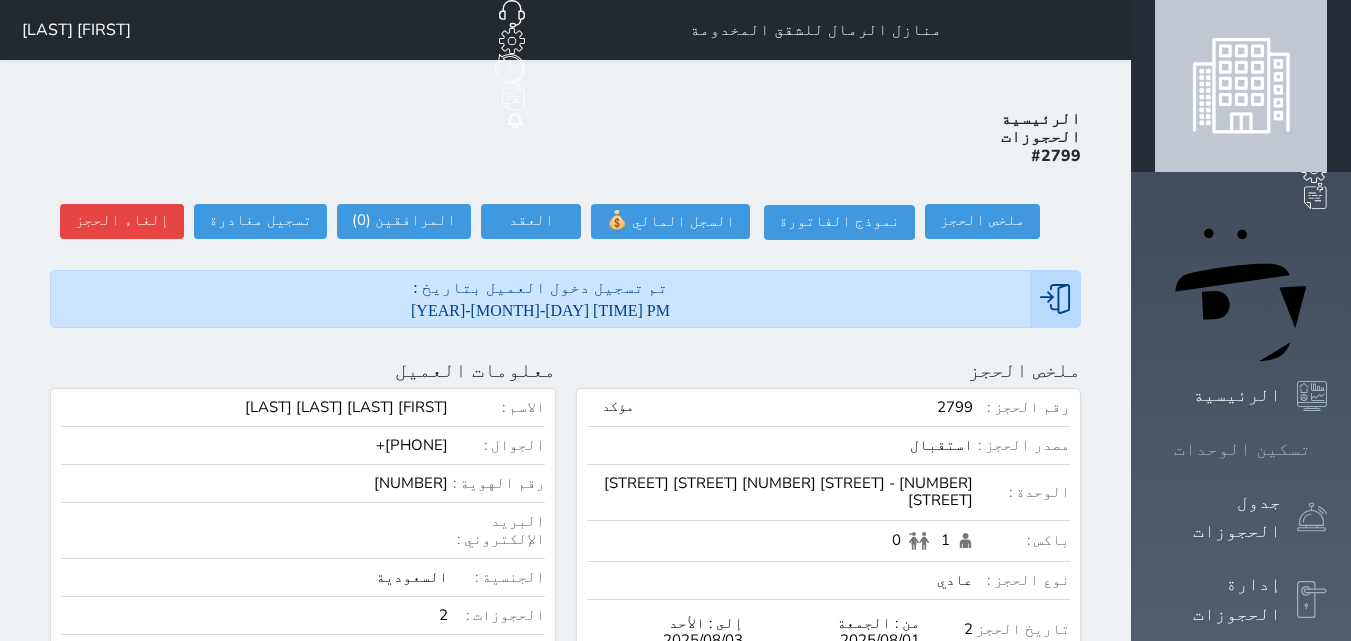click 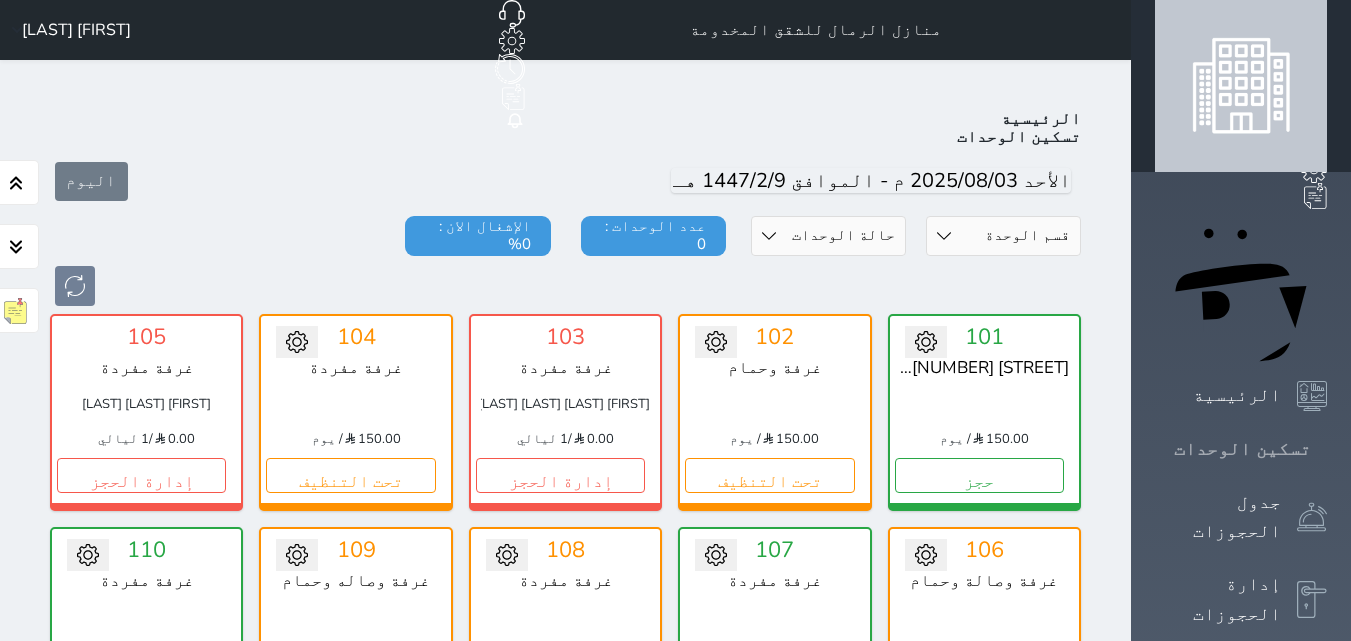 scroll, scrollTop: 78, scrollLeft: 0, axis: vertical 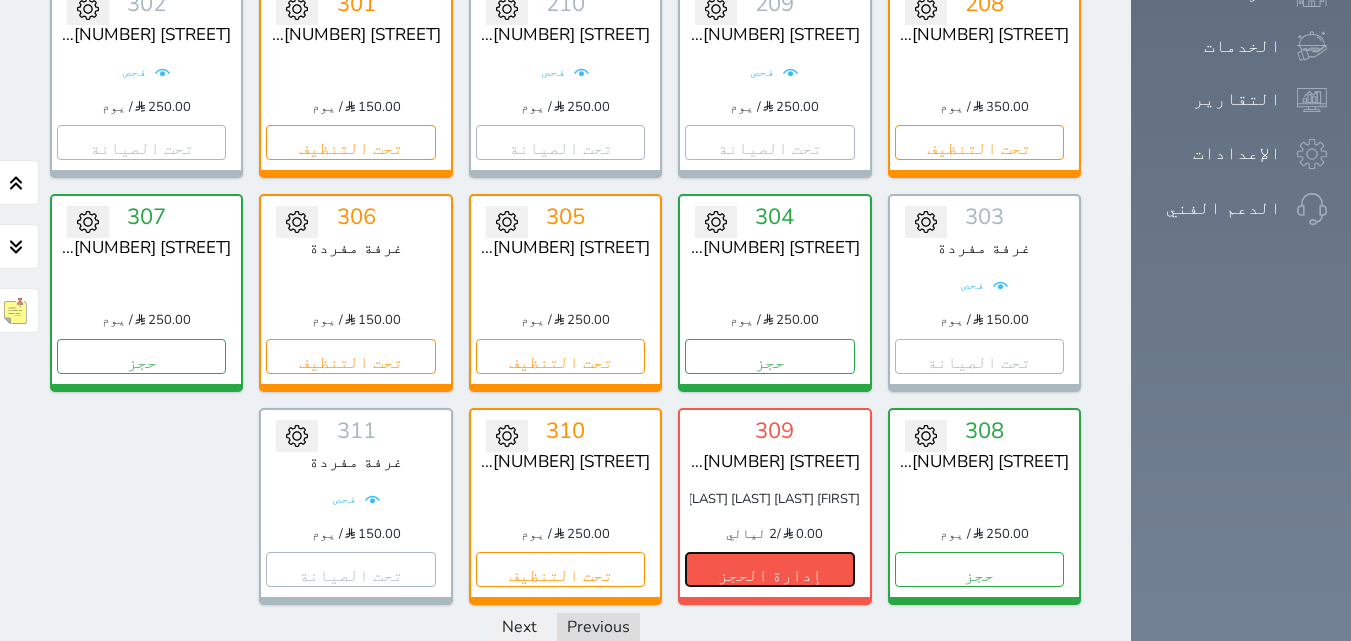 click on "إدارة الحجز" at bounding box center (769, 569) 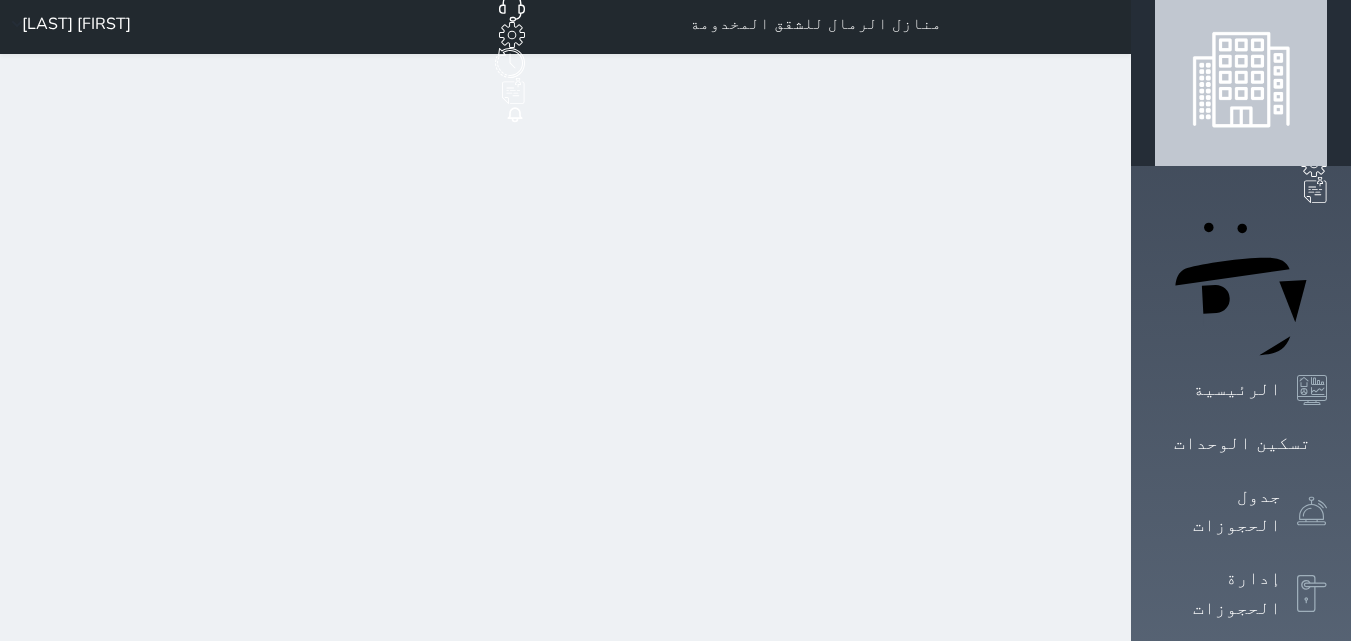 scroll, scrollTop: 0, scrollLeft: 0, axis: both 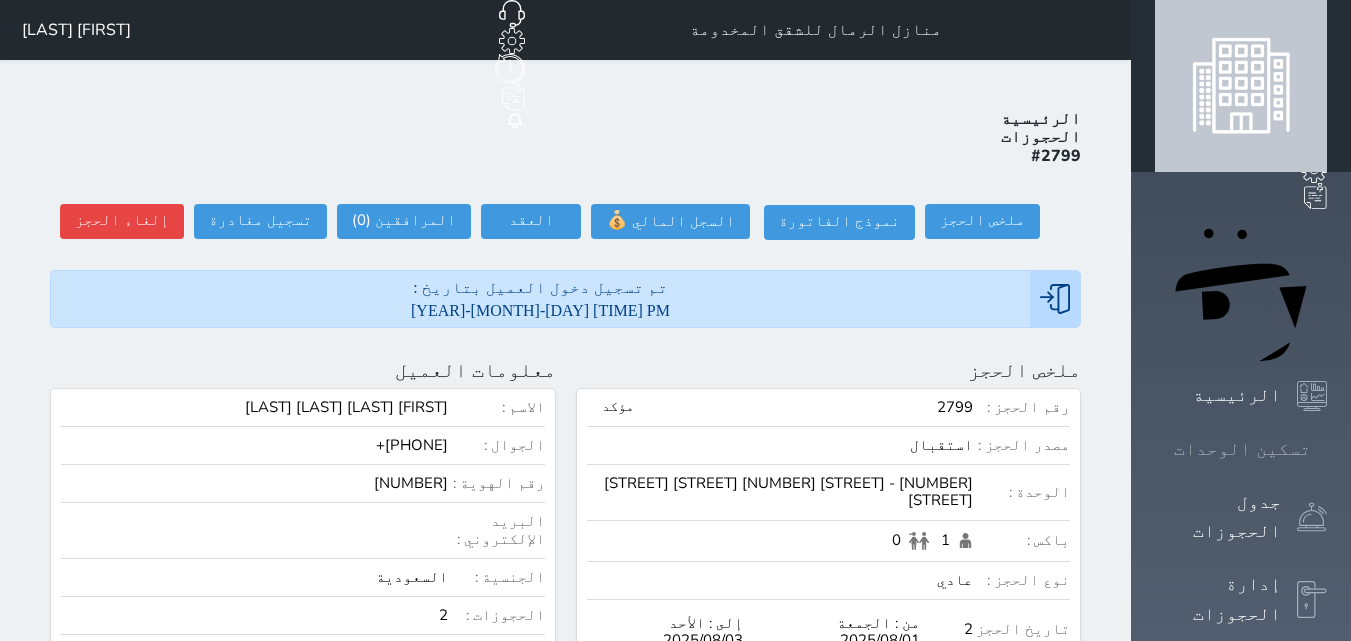 click on "تسكين الوحدات" at bounding box center [1241, 449] 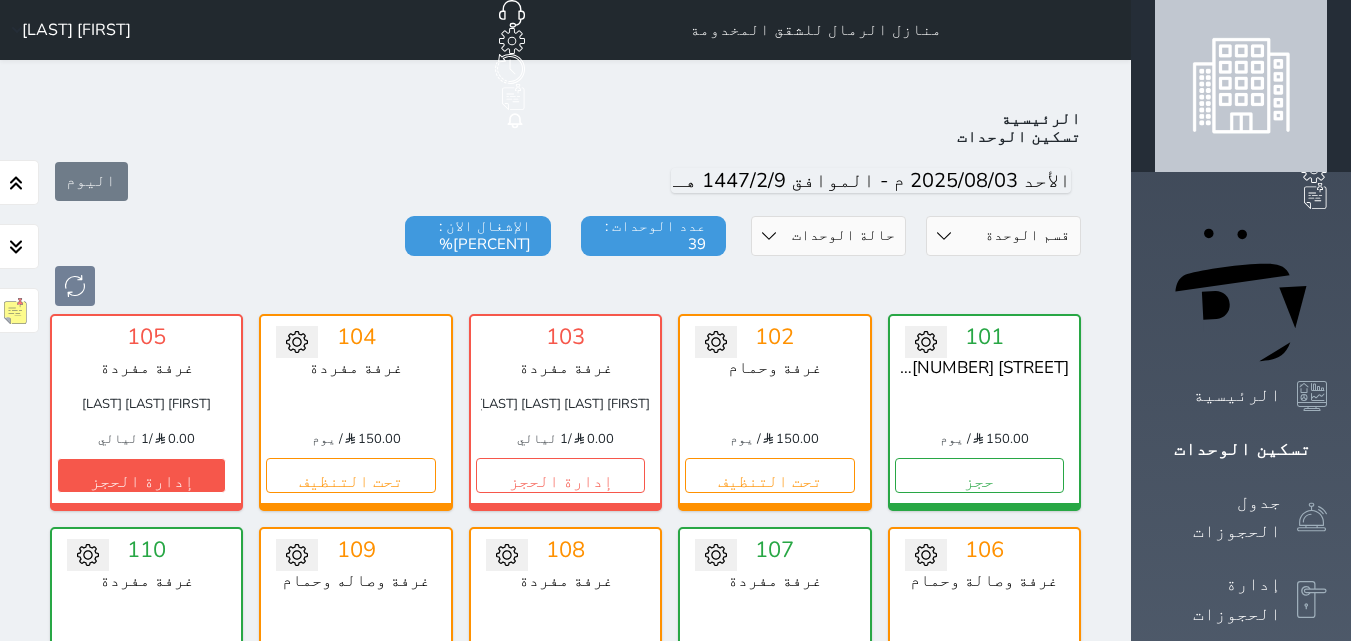 scroll, scrollTop: 78, scrollLeft: 0, axis: vertical 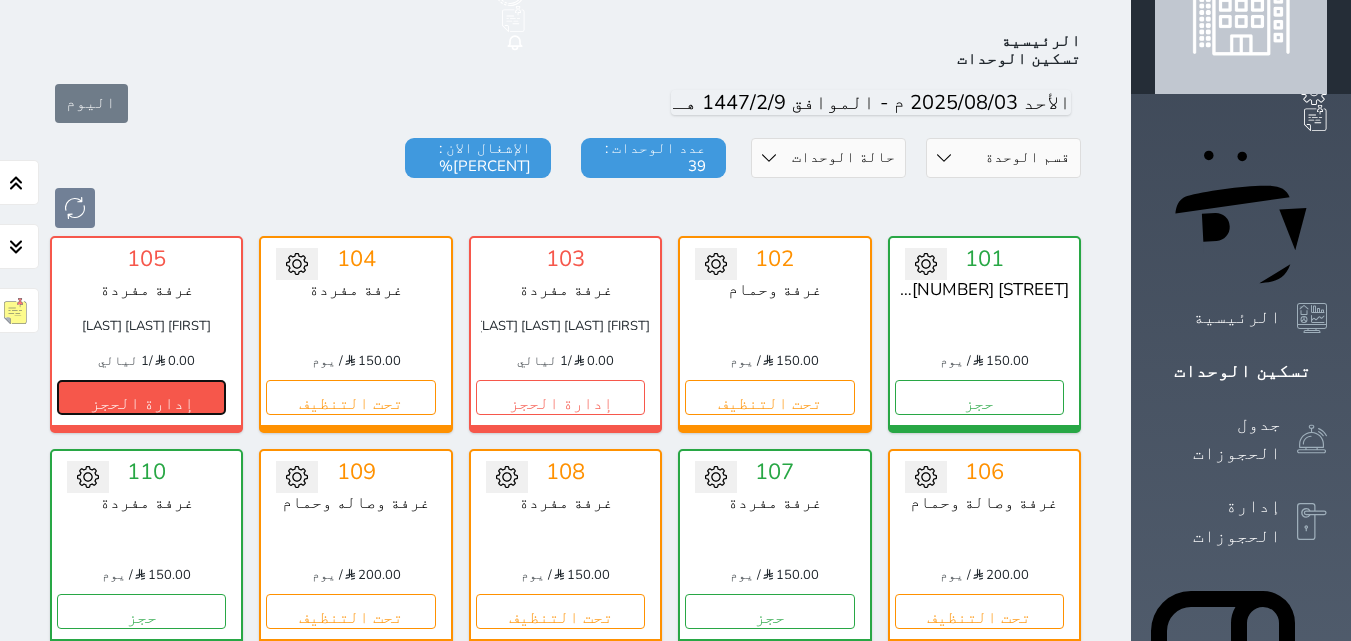 click on "إدارة الحجز" at bounding box center (141, 397) 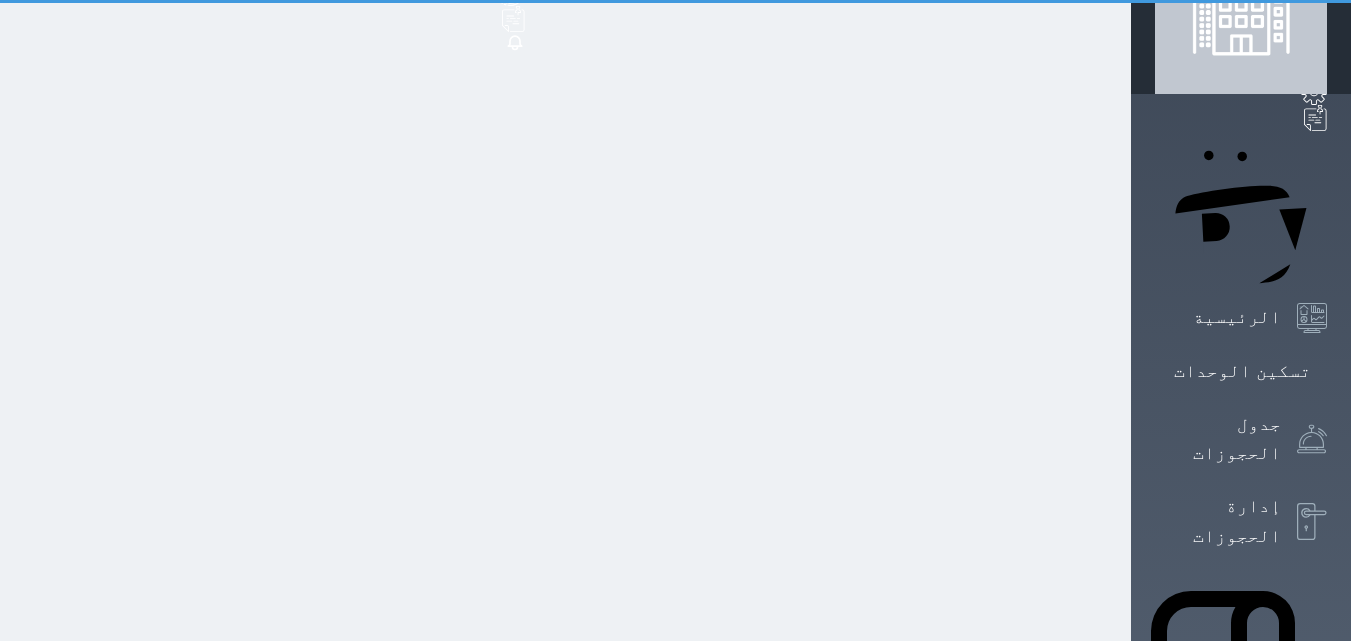 scroll, scrollTop: 0, scrollLeft: 0, axis: both 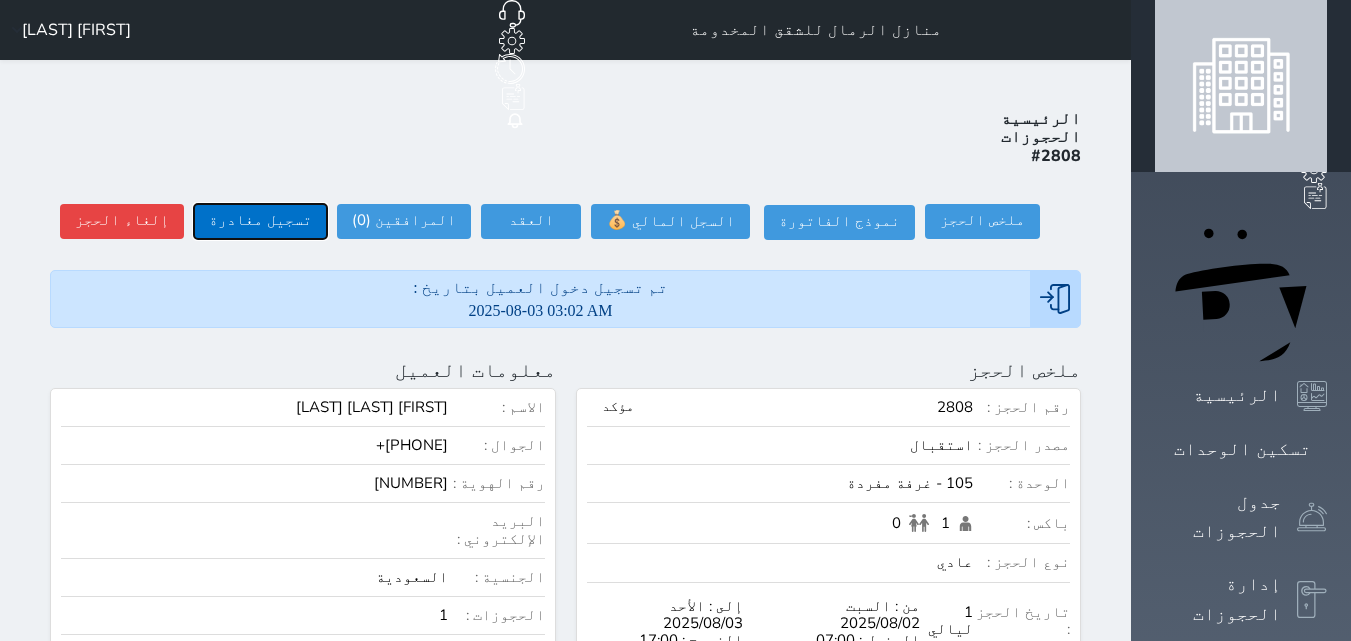 click on "تسجيل مغادرة" at bounding box center [260, 221] 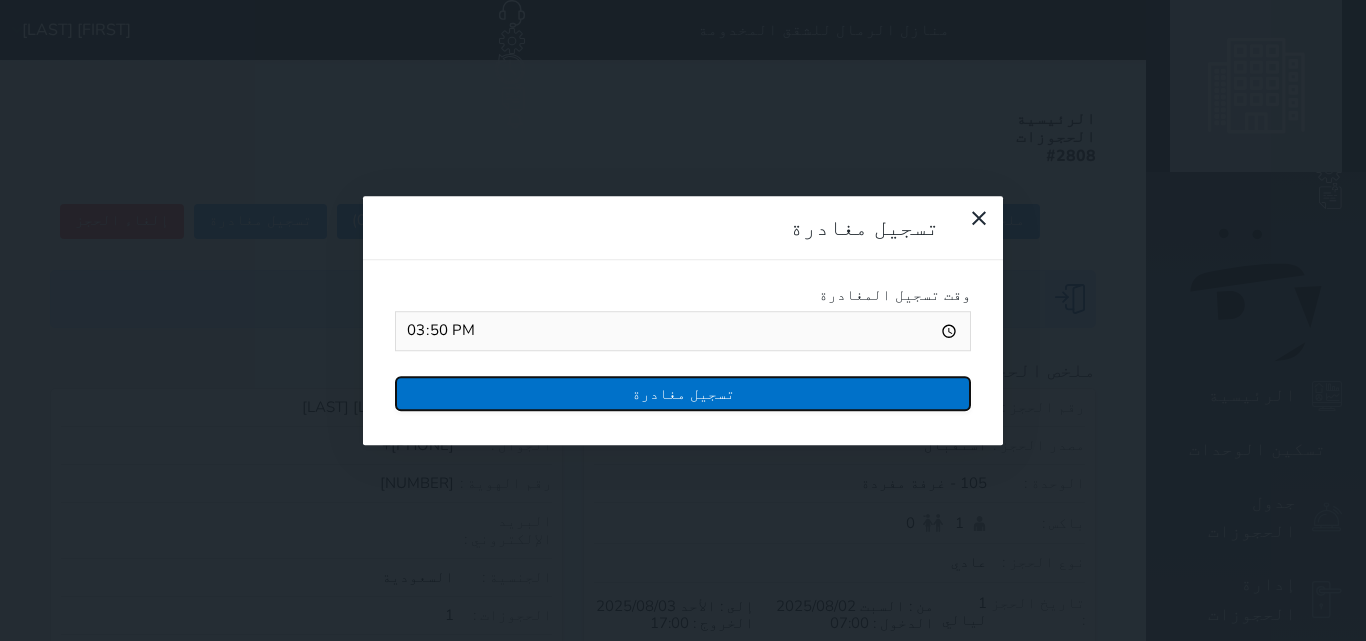 click on "تسجيل مغادرة" at bounding box center (683, 393) 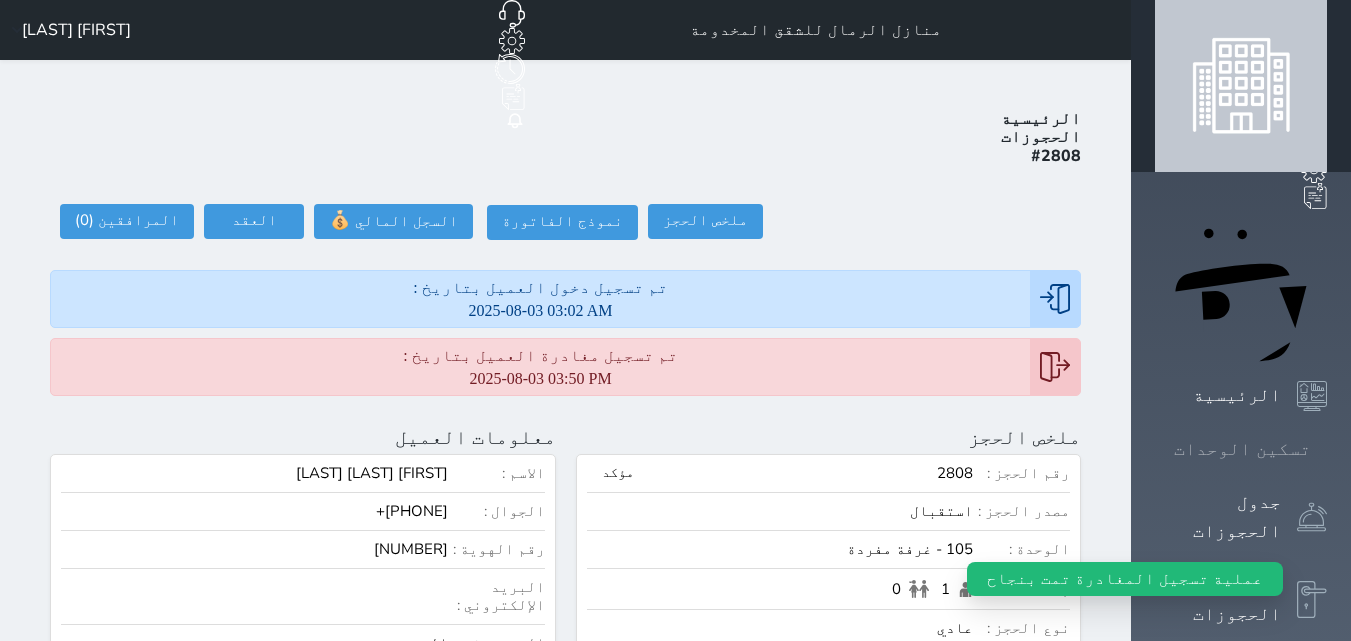 click 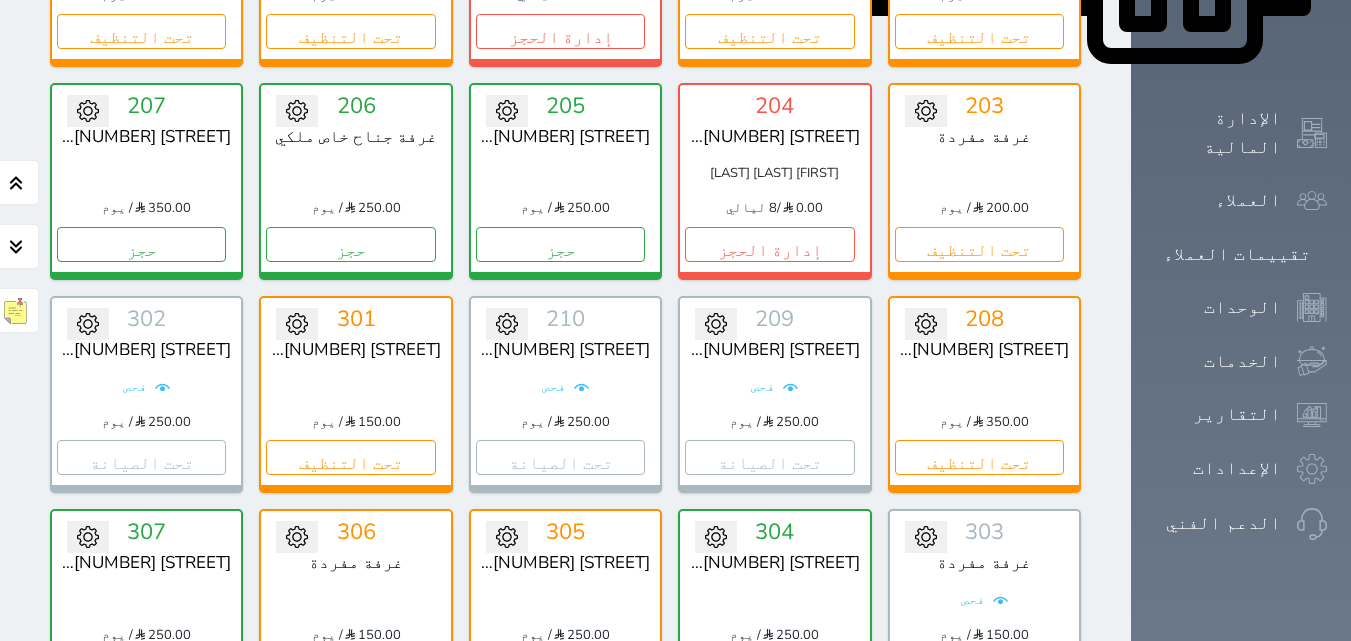 scroll, scrollTop: 1553, scrollLeft: 0, axis: vertical 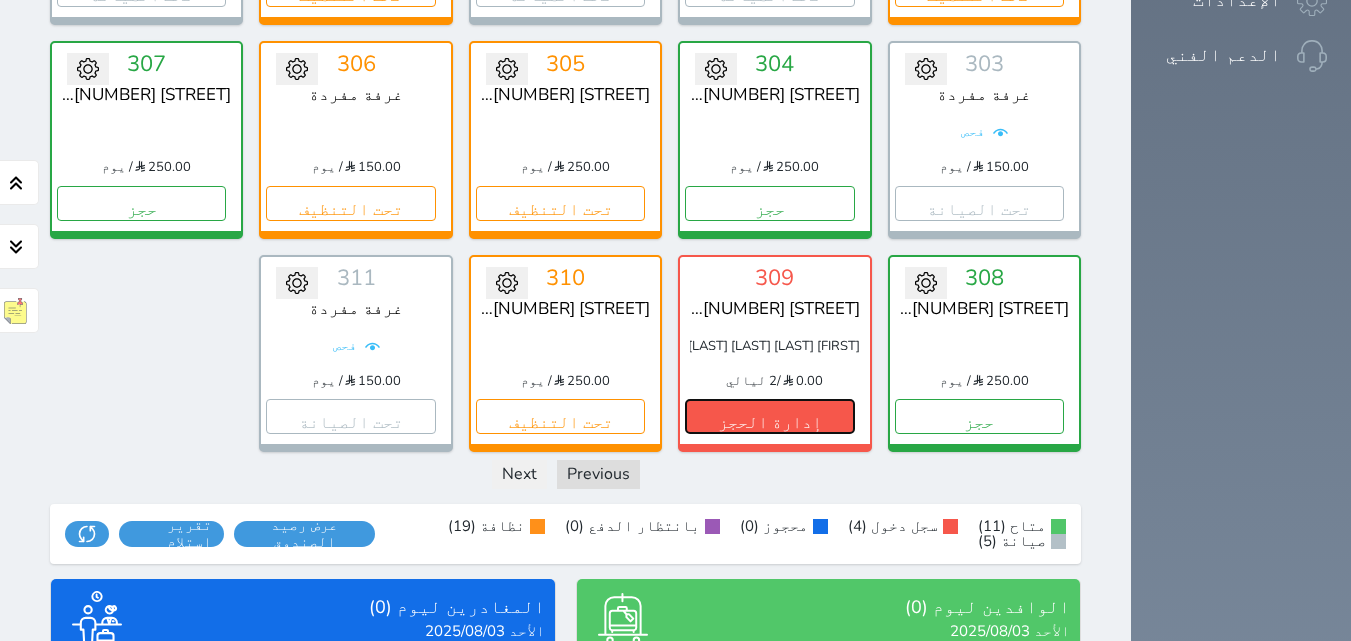 click on "إدارة الحجز" at bounding box center (769, 416) 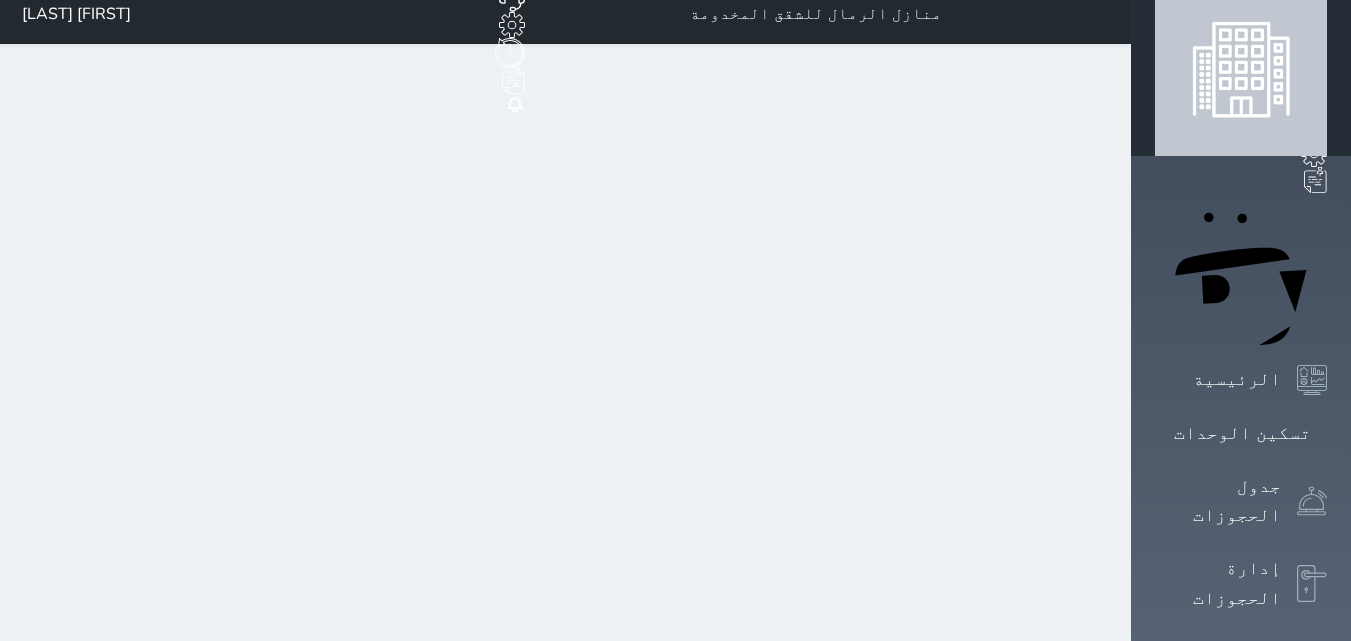 scroll, scrollTop: 0, scrollLeft: 0, axis: both 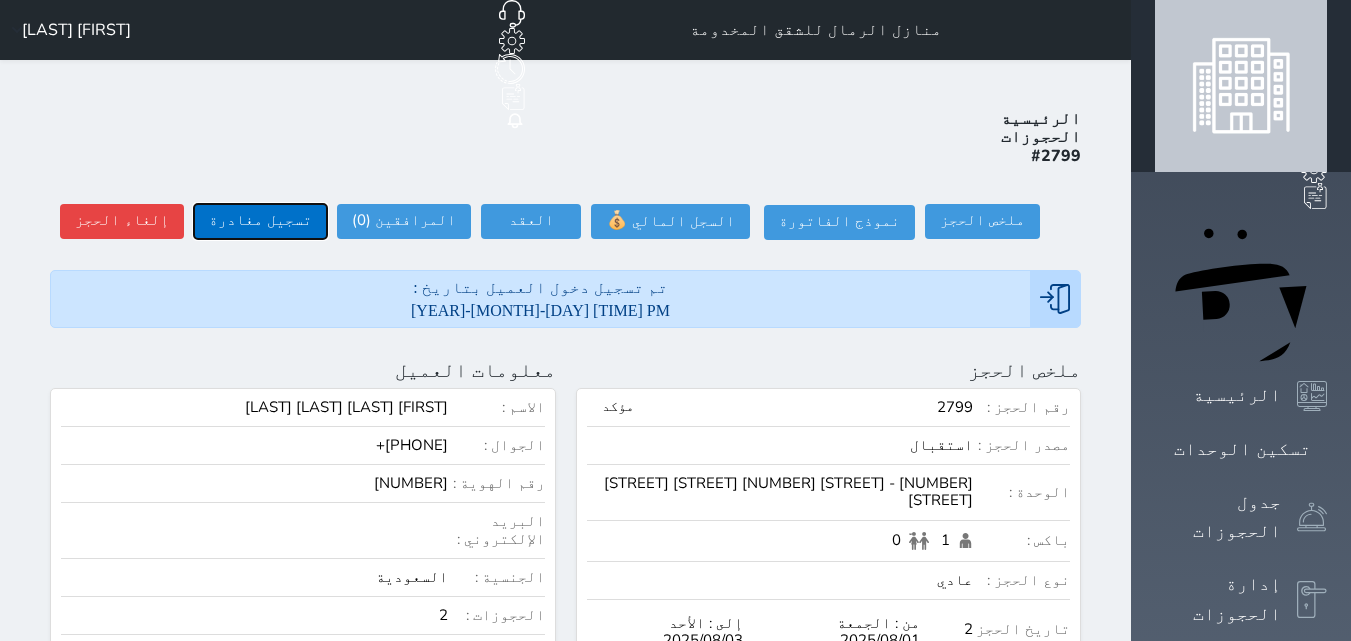 click on "تسجيل مغادرة" at bounding box center (260, 221) 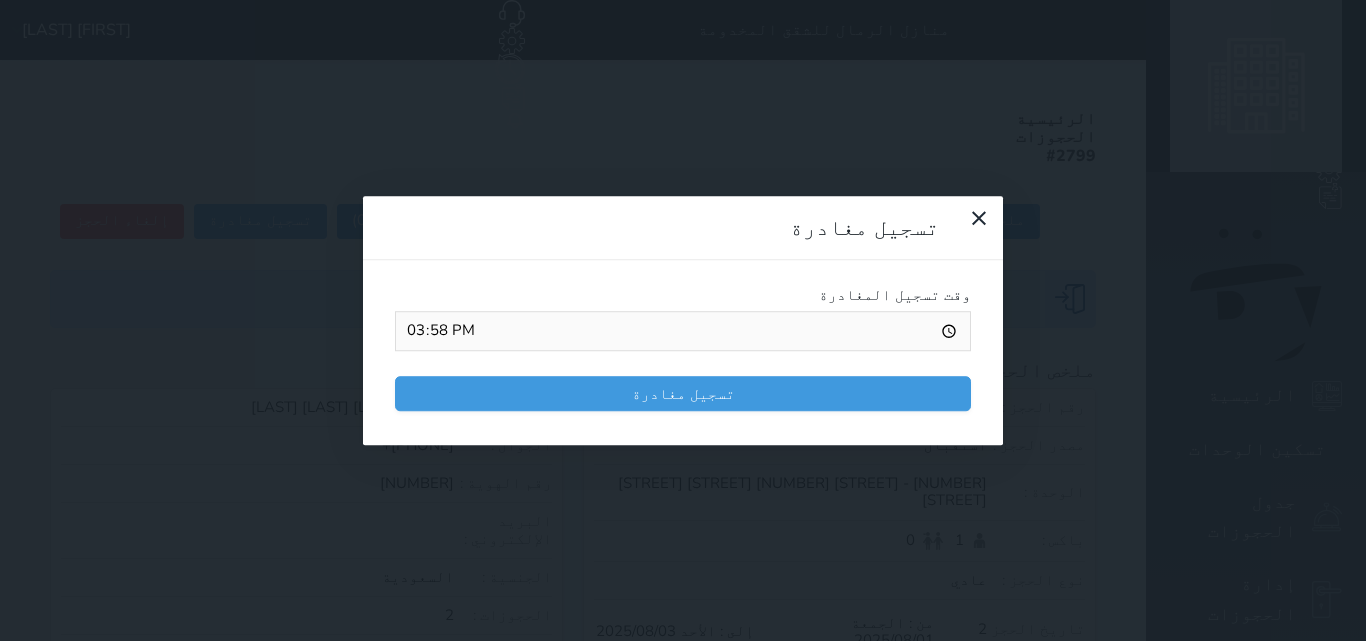click on "تسجيل مغادرة" at bounding box center (683, 393) 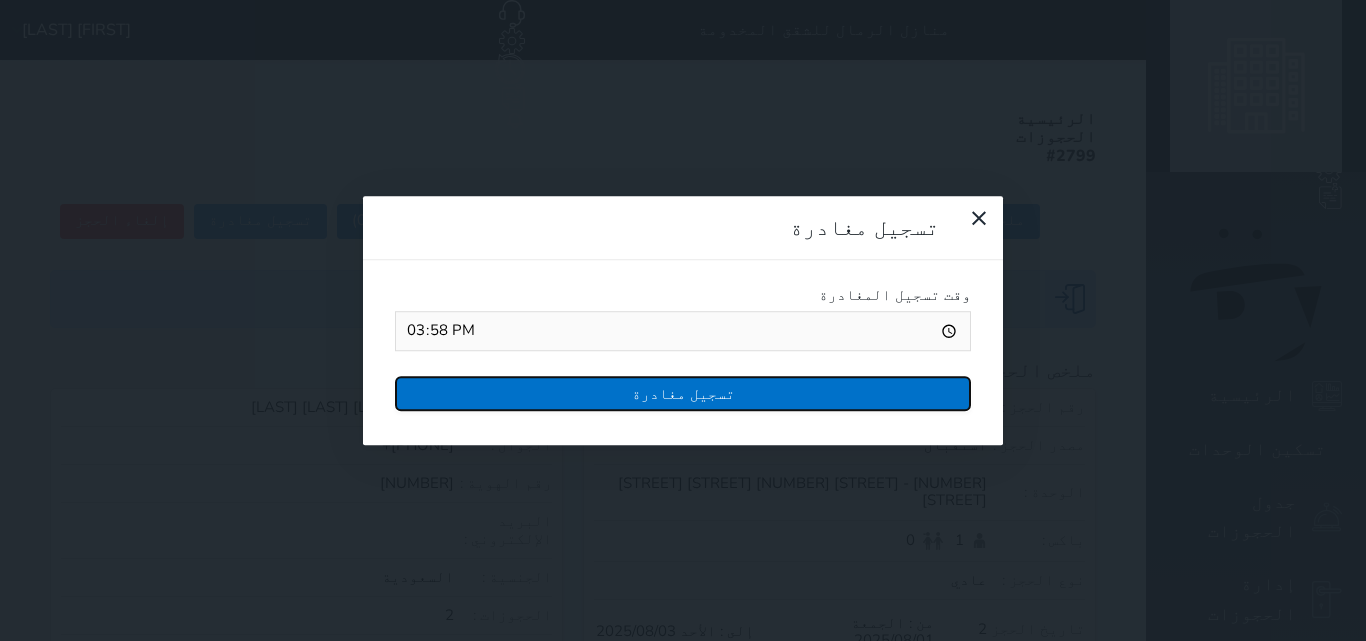 click on "تسجيل مغادرة" at bounding box center (683, 393) 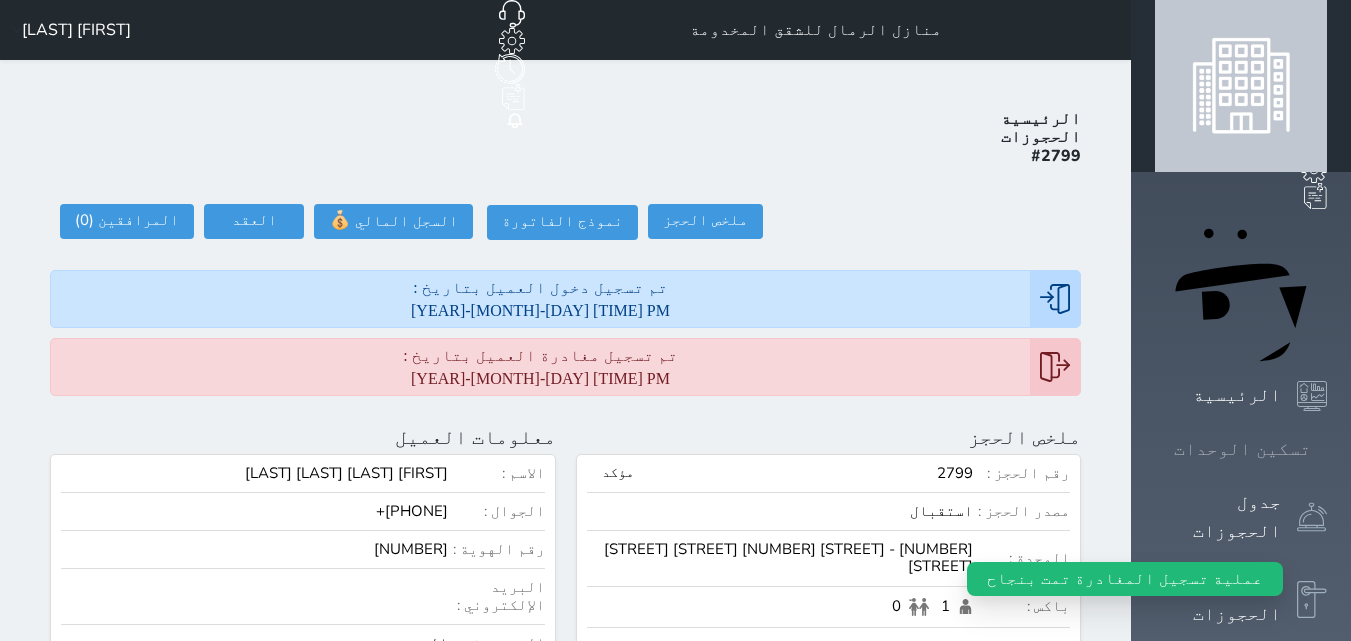 drag, startPoint x: 1282, startPoint y: 214, endPoint x: 1244, endPoint y: 236, distance: 43.908997 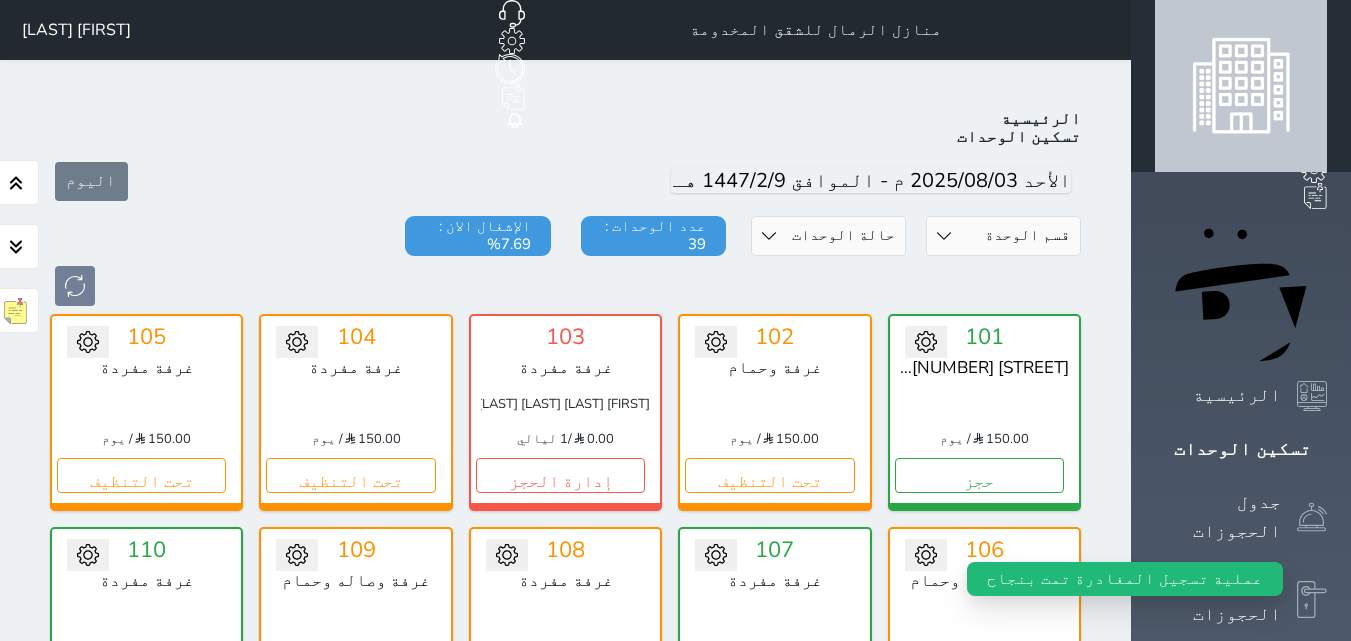 scroll, scrollTop: 78, scrollLeft: 0, axis: vertical 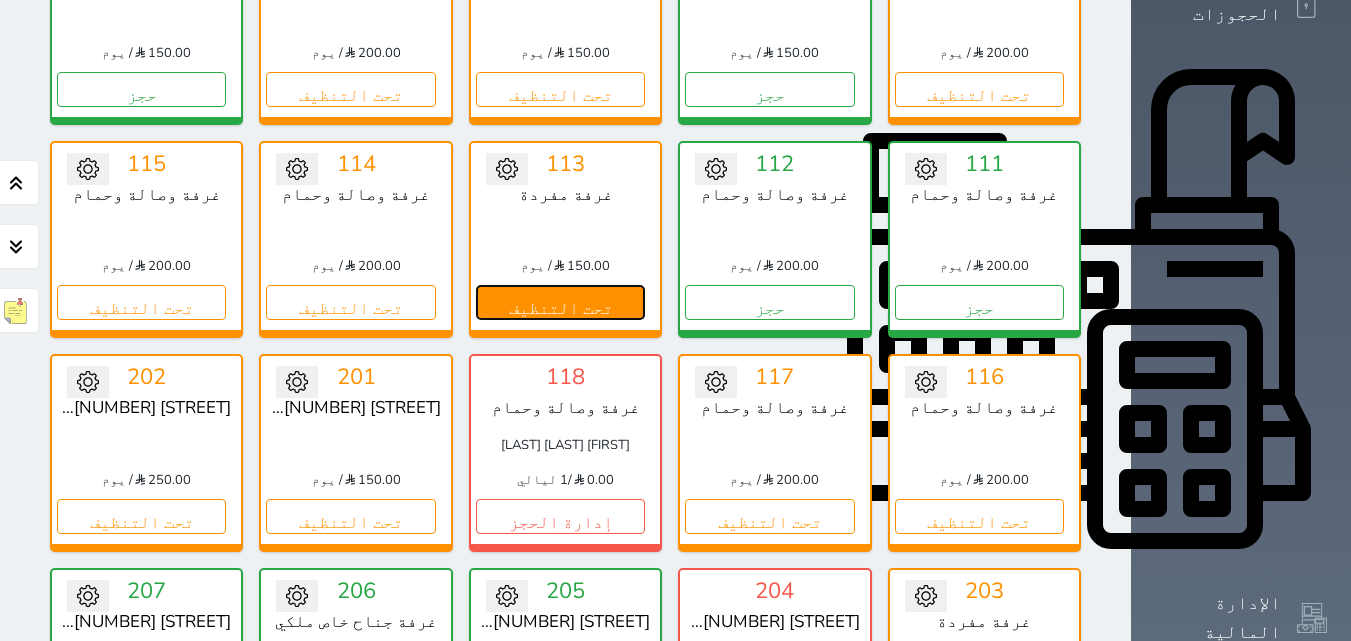 click on "تحت التنظيف" at bounding box center [560, 302] 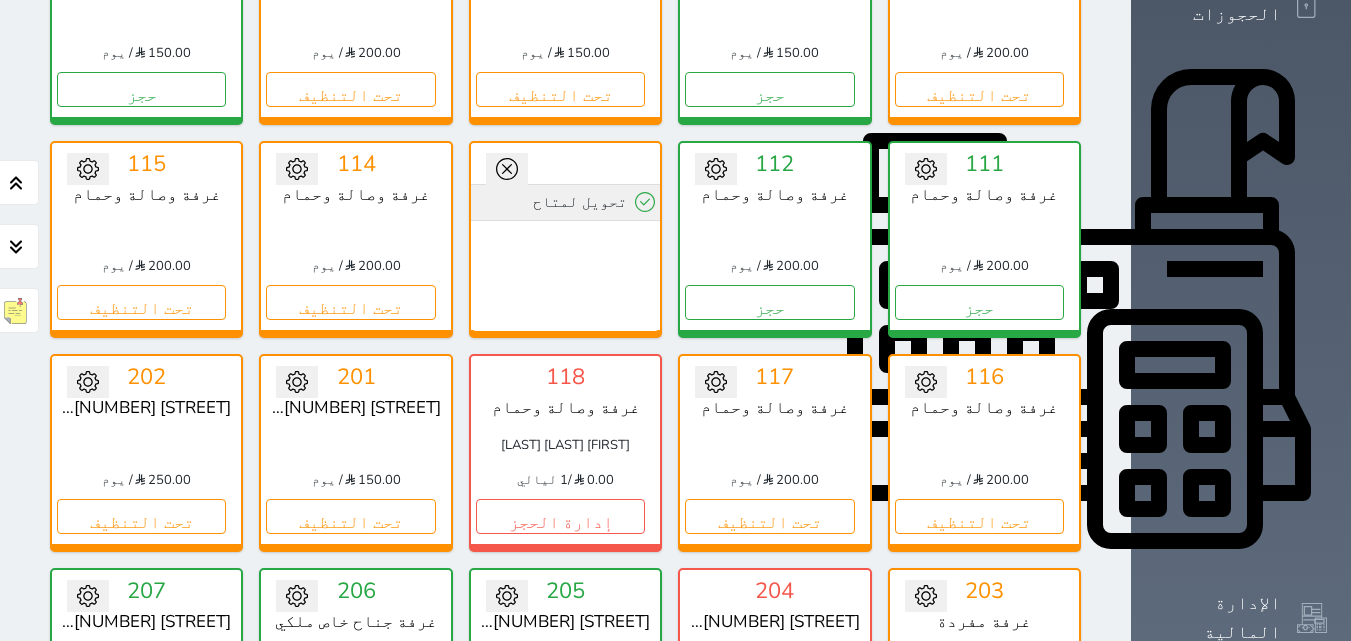 click on "تحويل لمتاح" at bounding box center (565, 202) 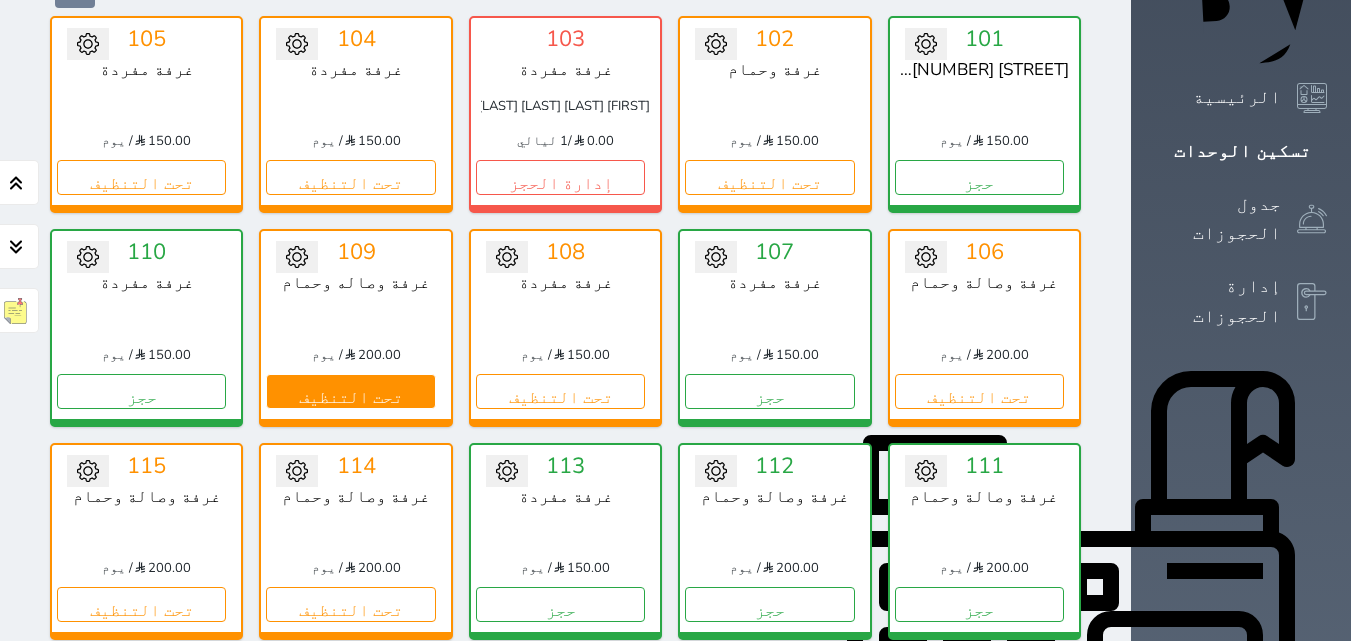 scroll, scrollTop: 300, scrollLeft: 0, axis: vertical 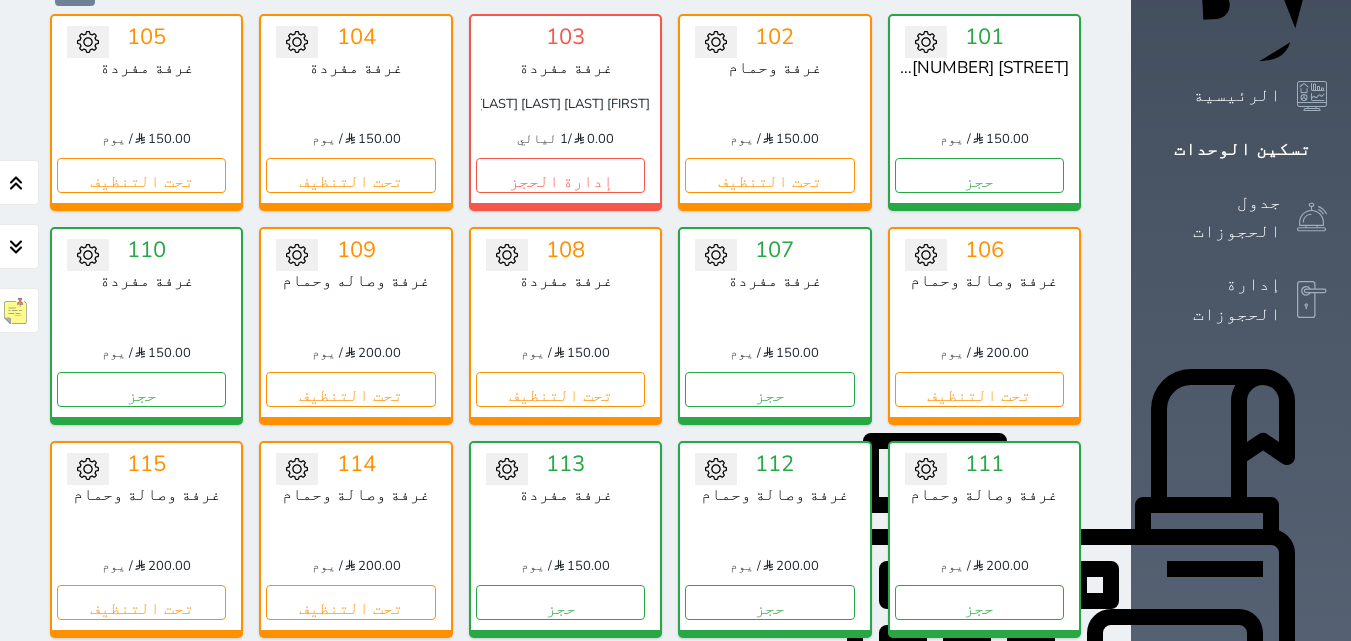click on "تحت التنظيف" at bounding box center (769, 816) 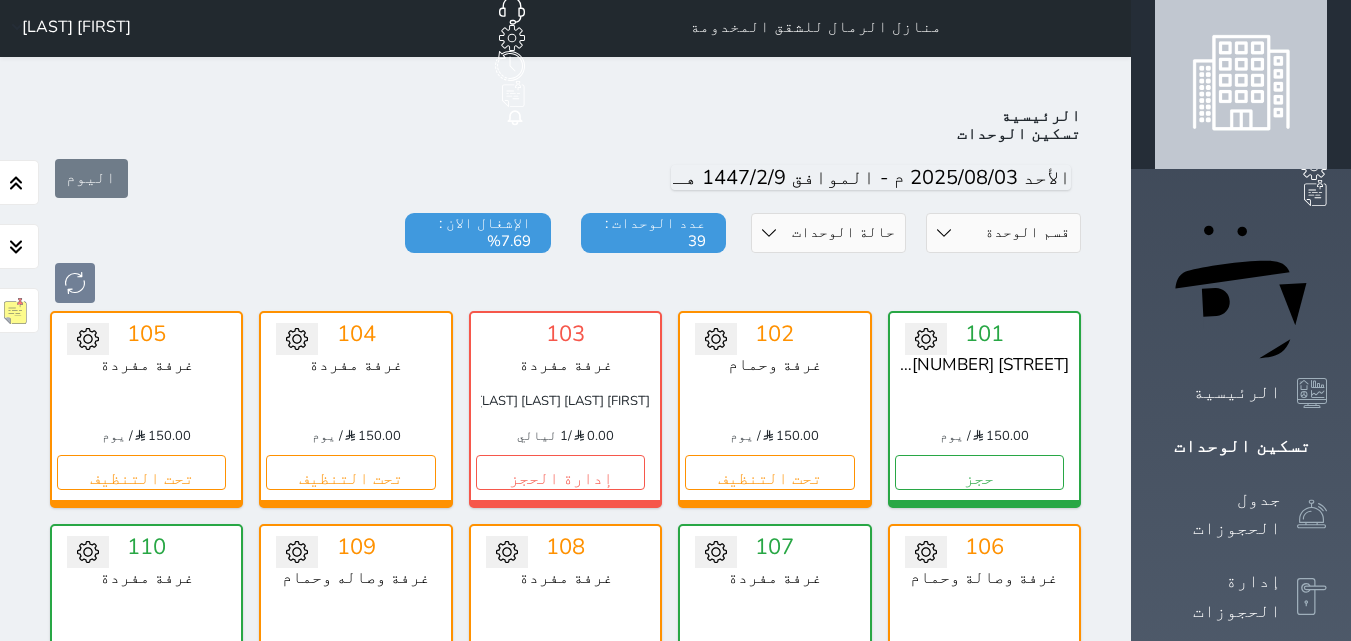 scroll, scrollTop: 0, scrollLeft: 0, axis: both 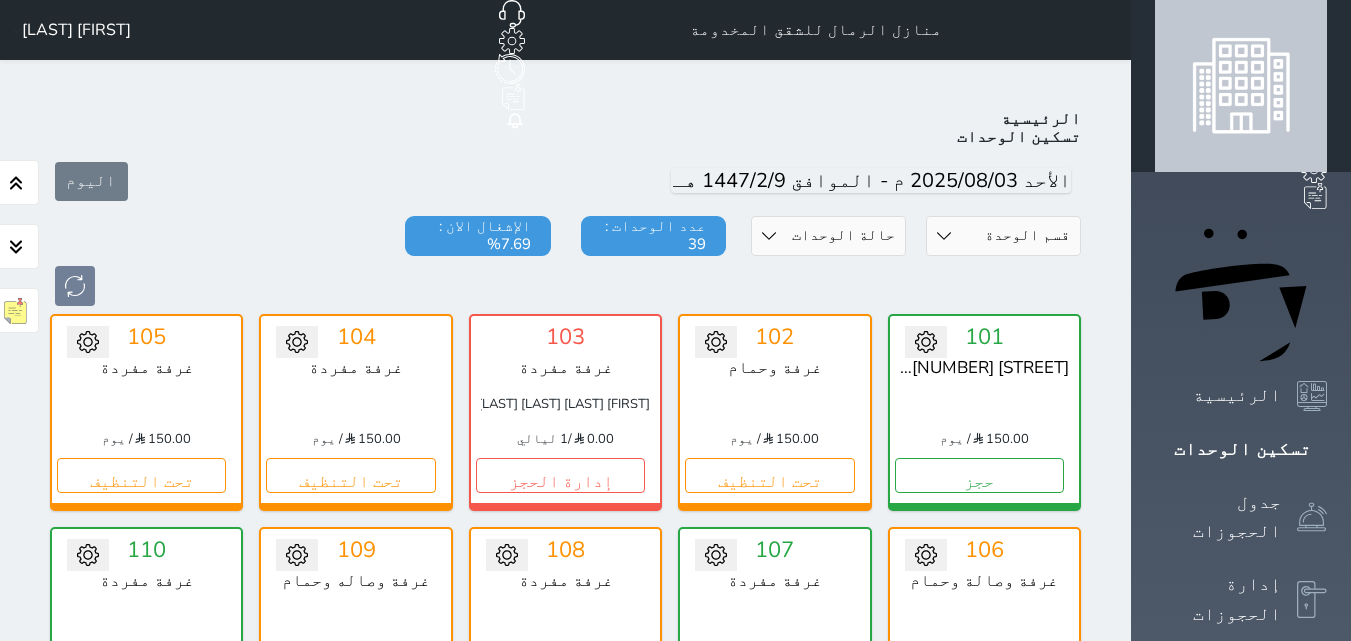 click on "حالة الوحدات متاح تحت التنظيف تحت الصيانة سجل دخول  لم يتم تسجيل الدخول" at bounding box center (828, 236) 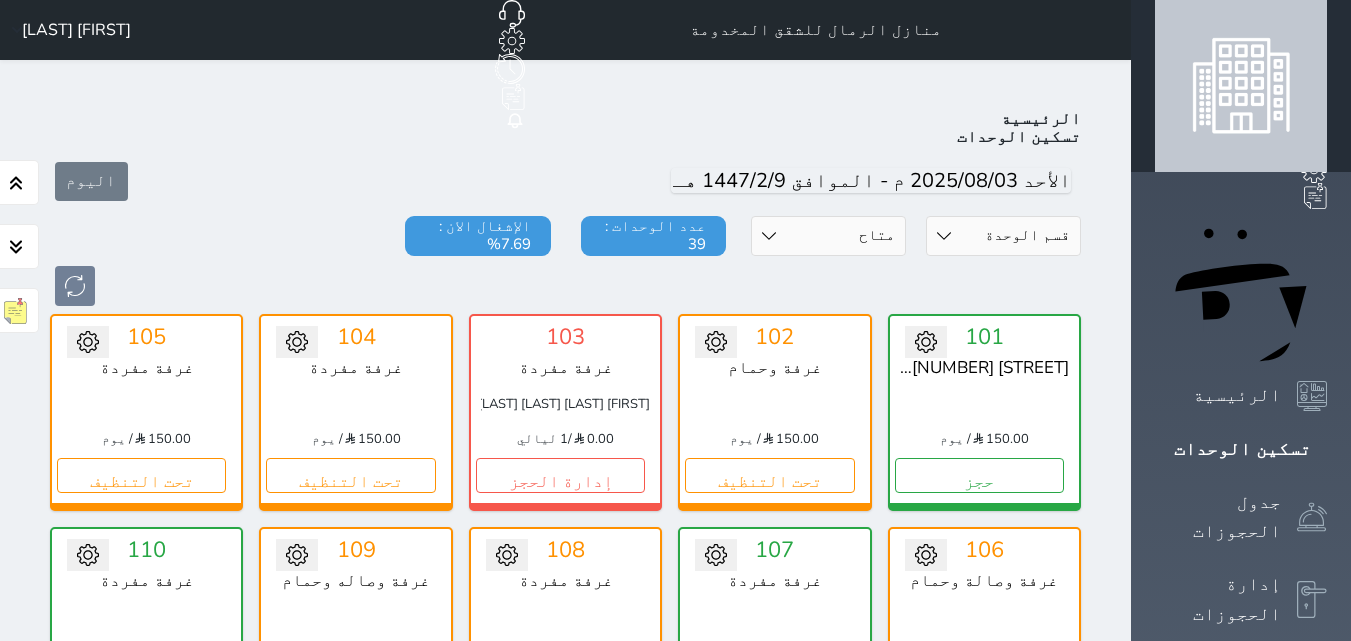 click on "حالة الوحدات متاح تحت التنظيف تحت الصيانة سجل دخول  لم يتم تسجيل الدخول" at bounding box center [828, 236] 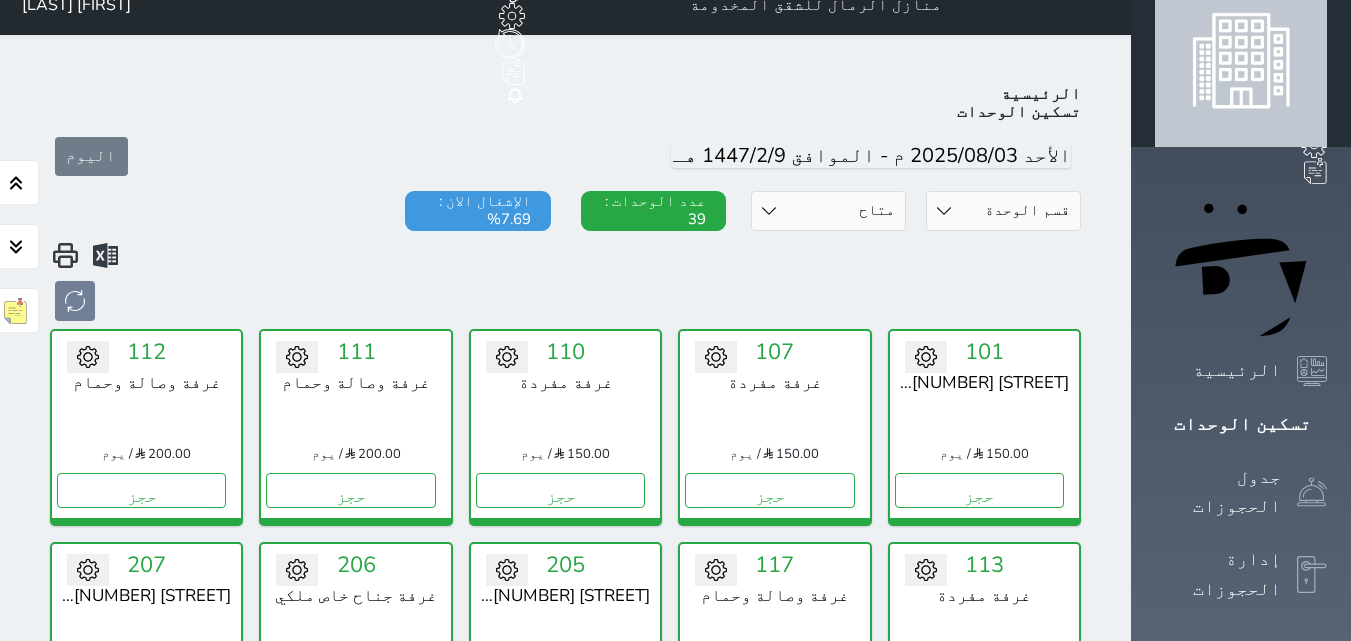 scroll, scrollTop: 0, scrollLeft: 0, axis: both 